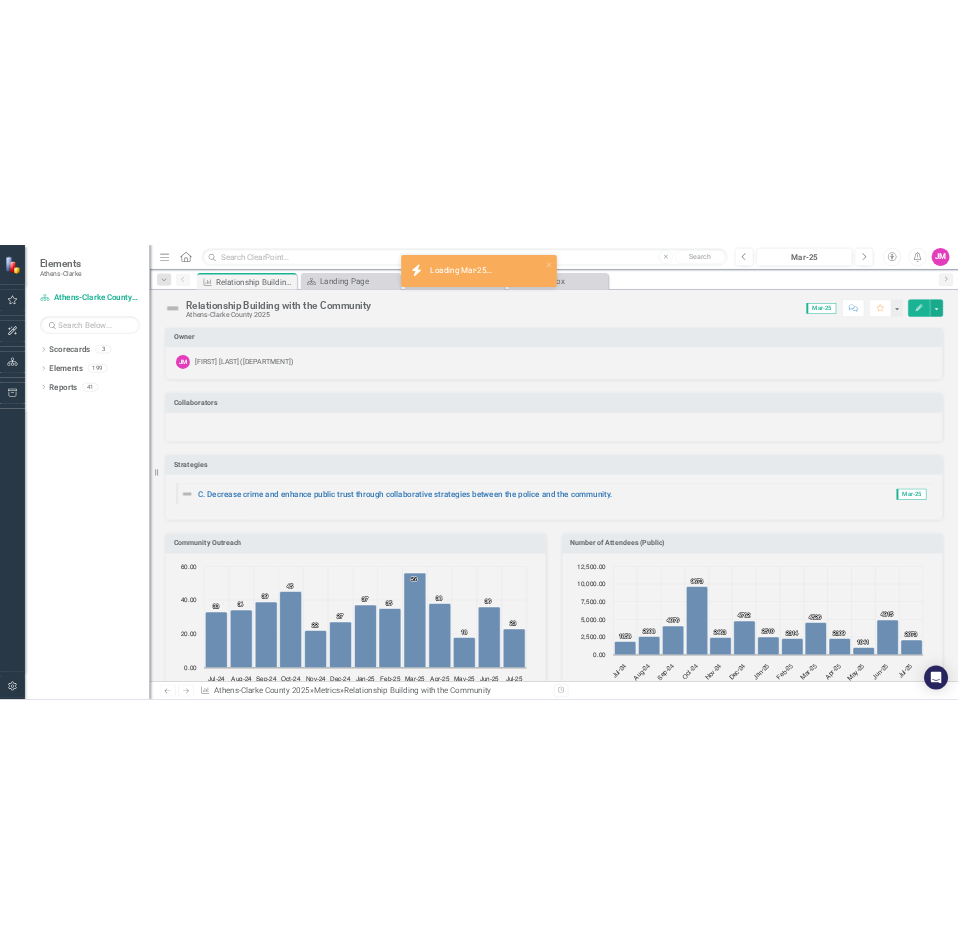 scroll, scrollTop: 0, scrollLeft: 0, axis: both 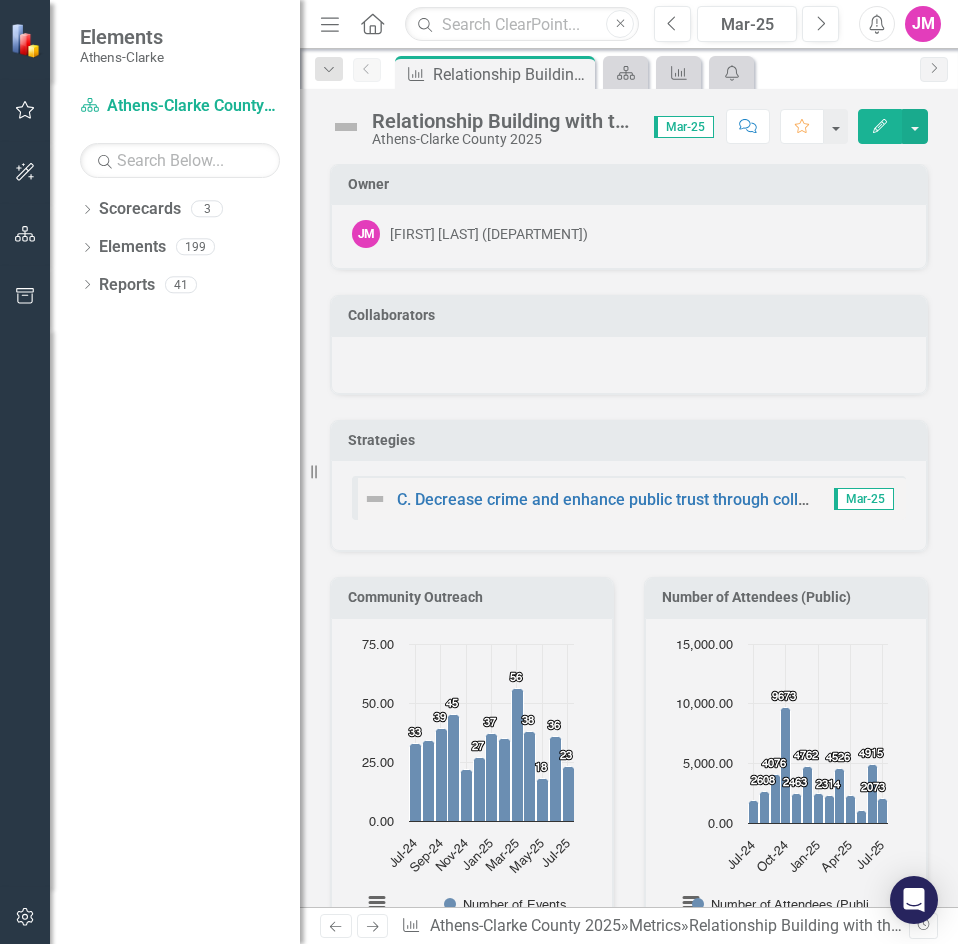 click on "Home" at bounding box center [373, 24] 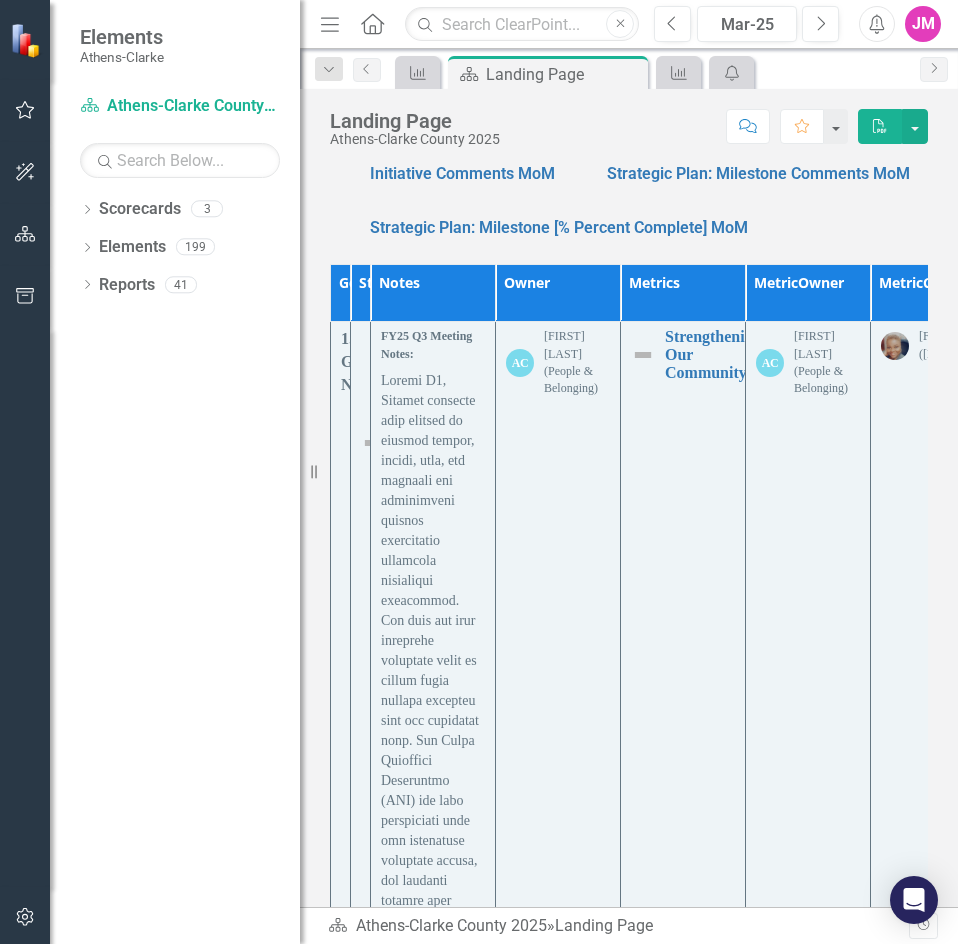 scroll, scrollTop: 2692, scrollLeft: 0, axis: vertical 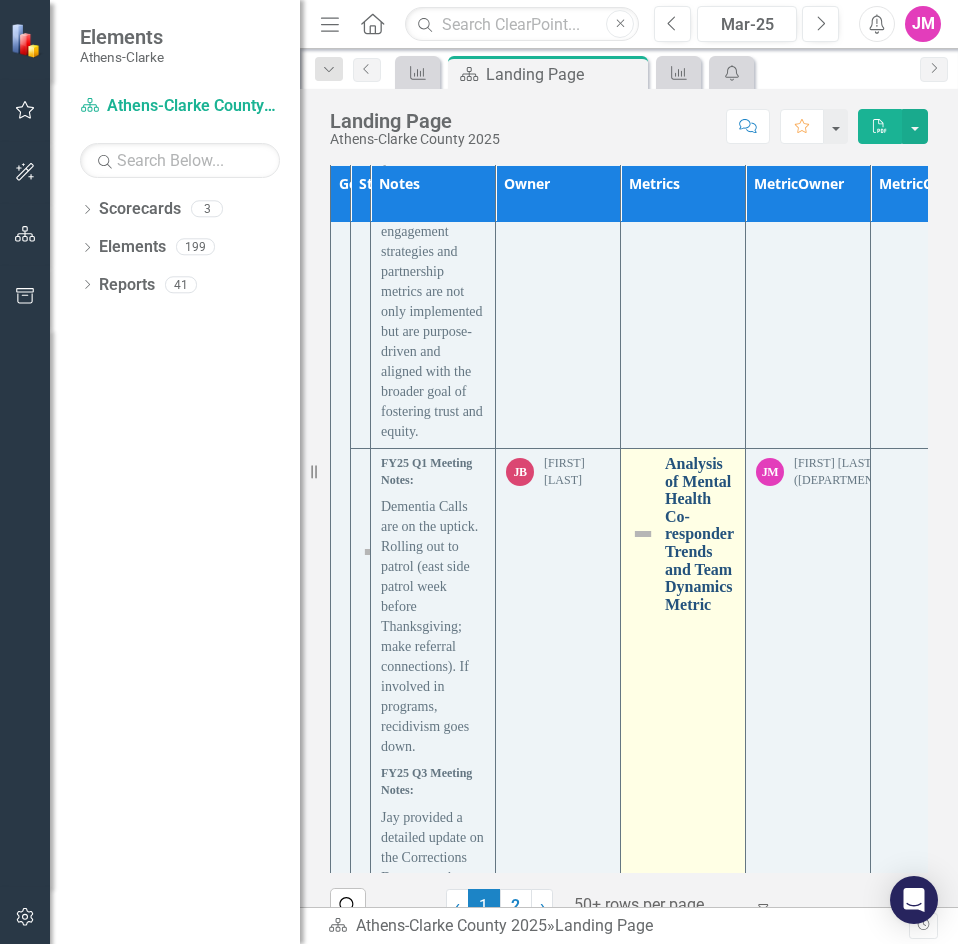 click on "Analysis of Mental Health Co-responder Trends and Team Dynamics Metric" at bounding box center (700, 534) 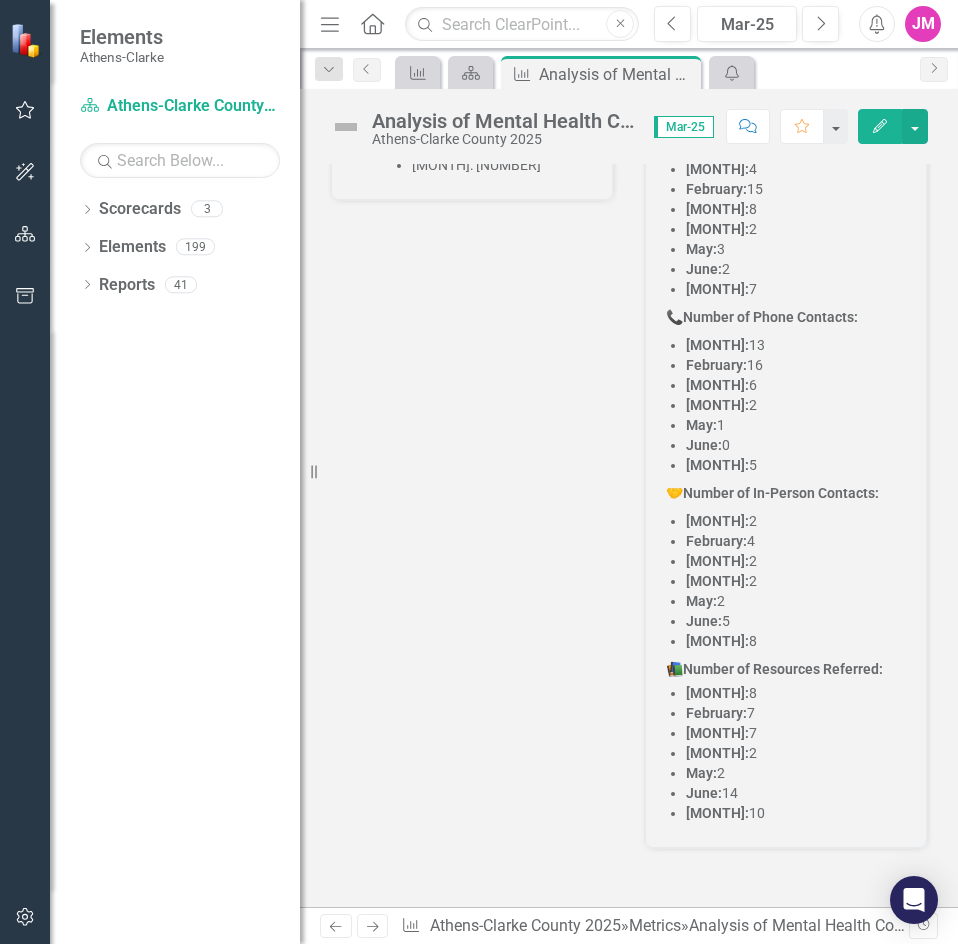 scroll, scrollTop: 2304, scrollLeft: 0, axis: vertical 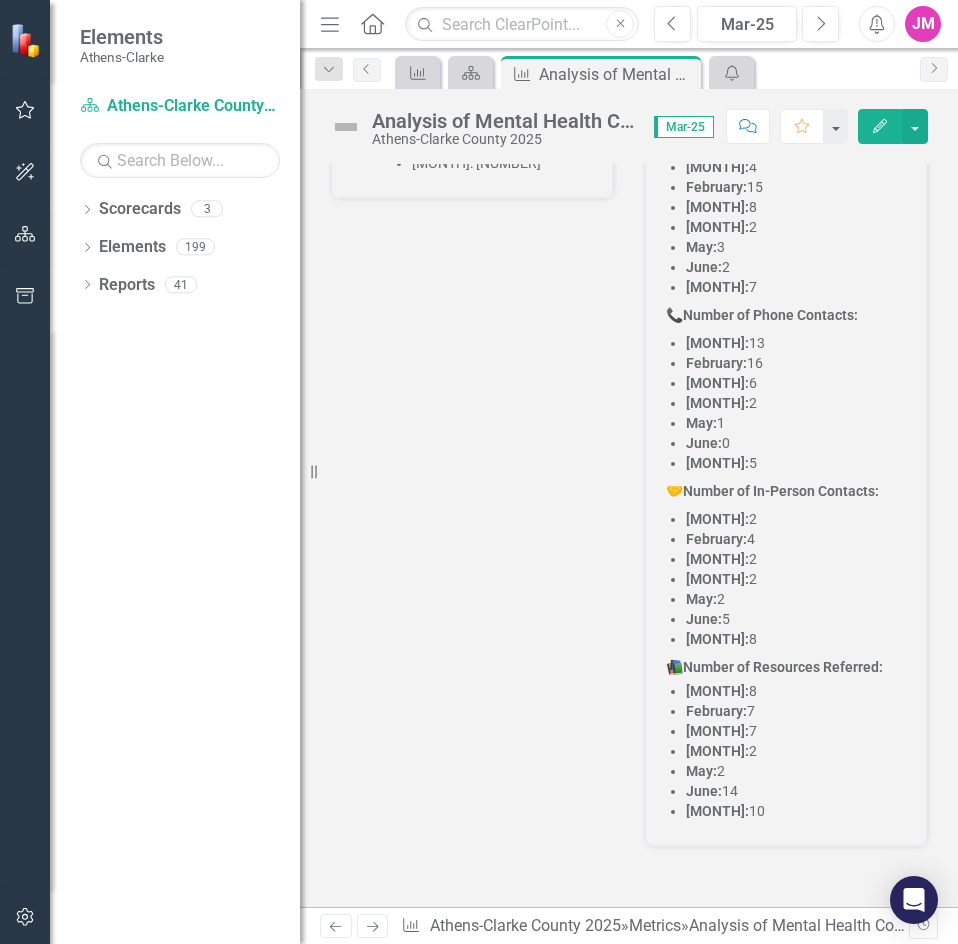 click on "🤝  Number of In-Person Contacts:" at bounding box center (786, 491) 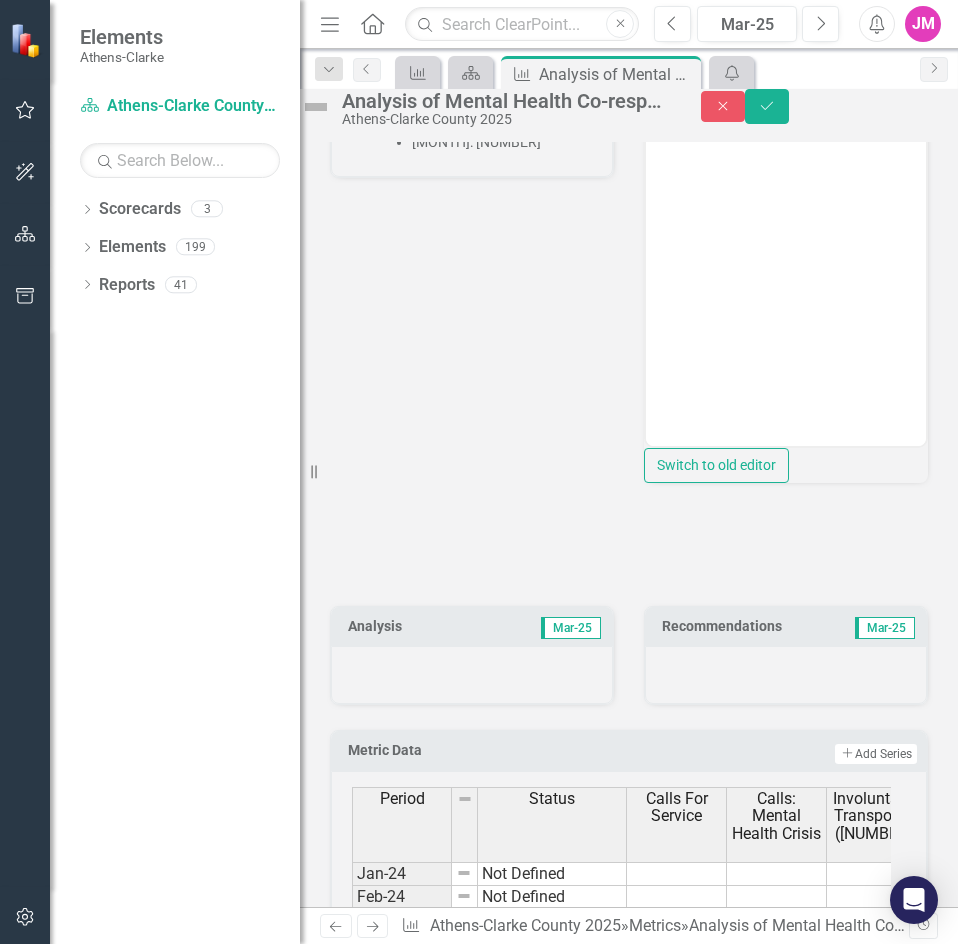 scroll, scrollTop: 0, scrollLeft: 0, axis: both 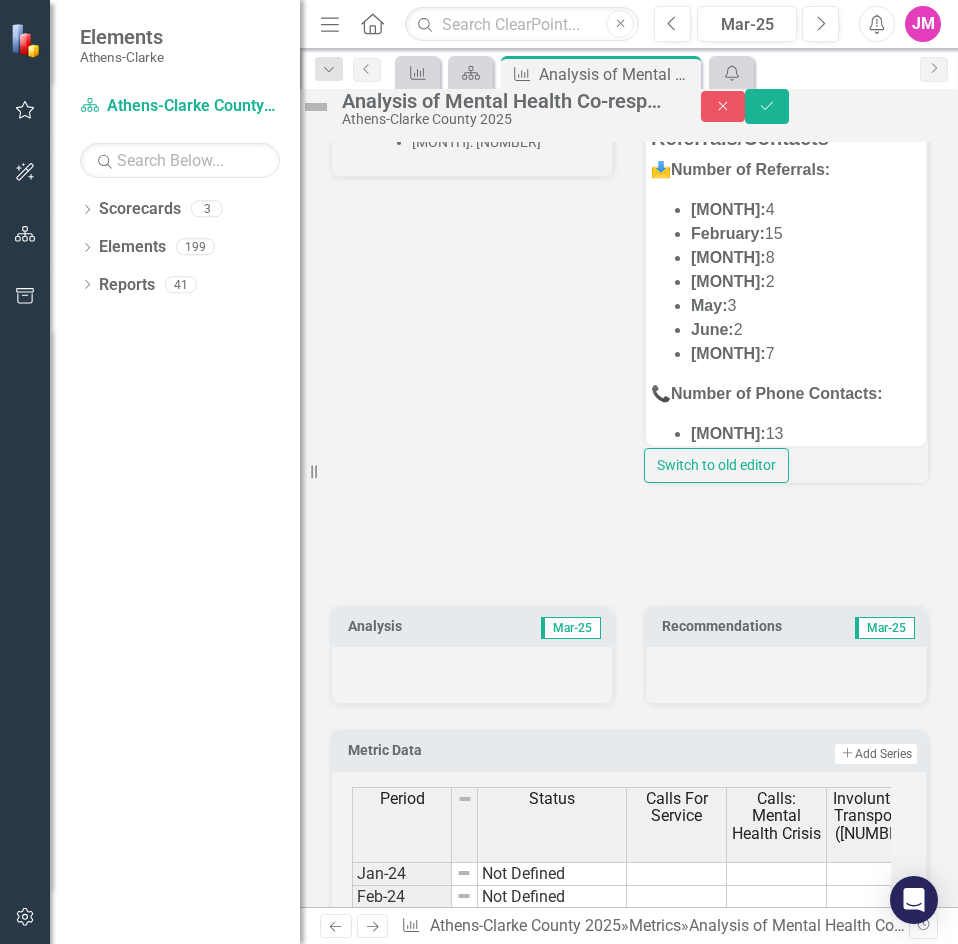 click on "January:  4" at bounding box center [806, 209] 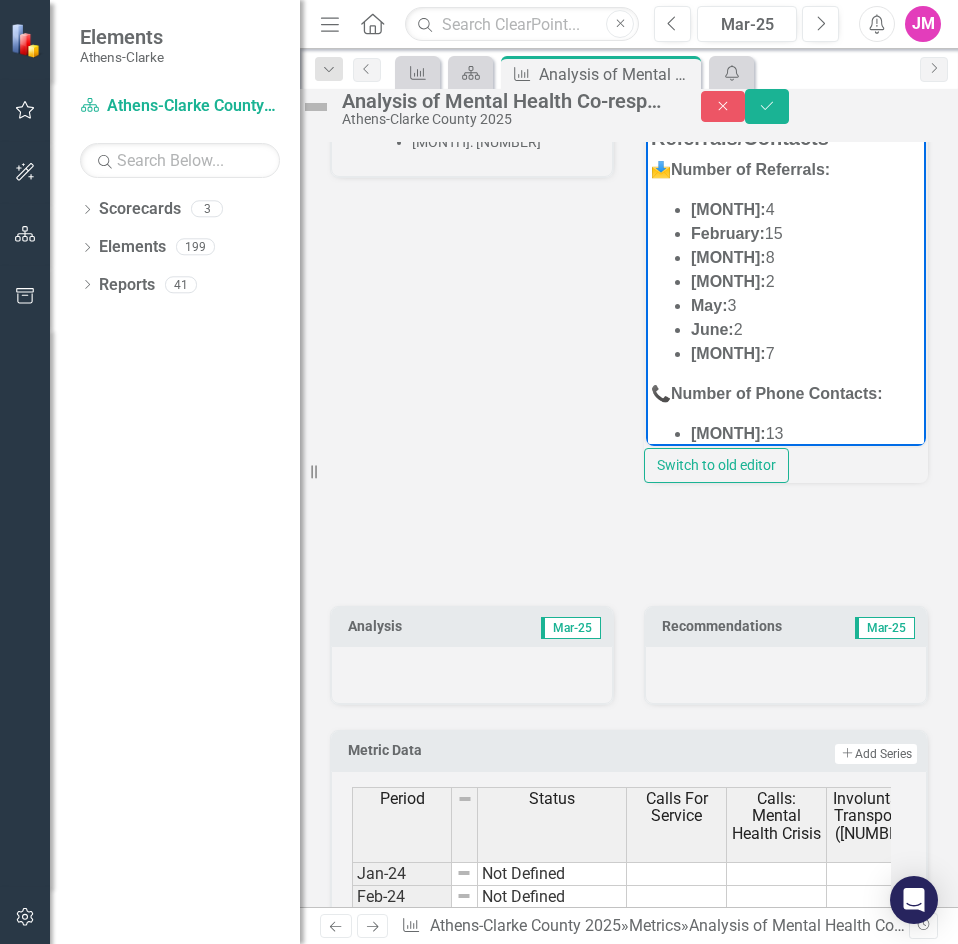 click on "February:  15" at bounding box center (806, 233) 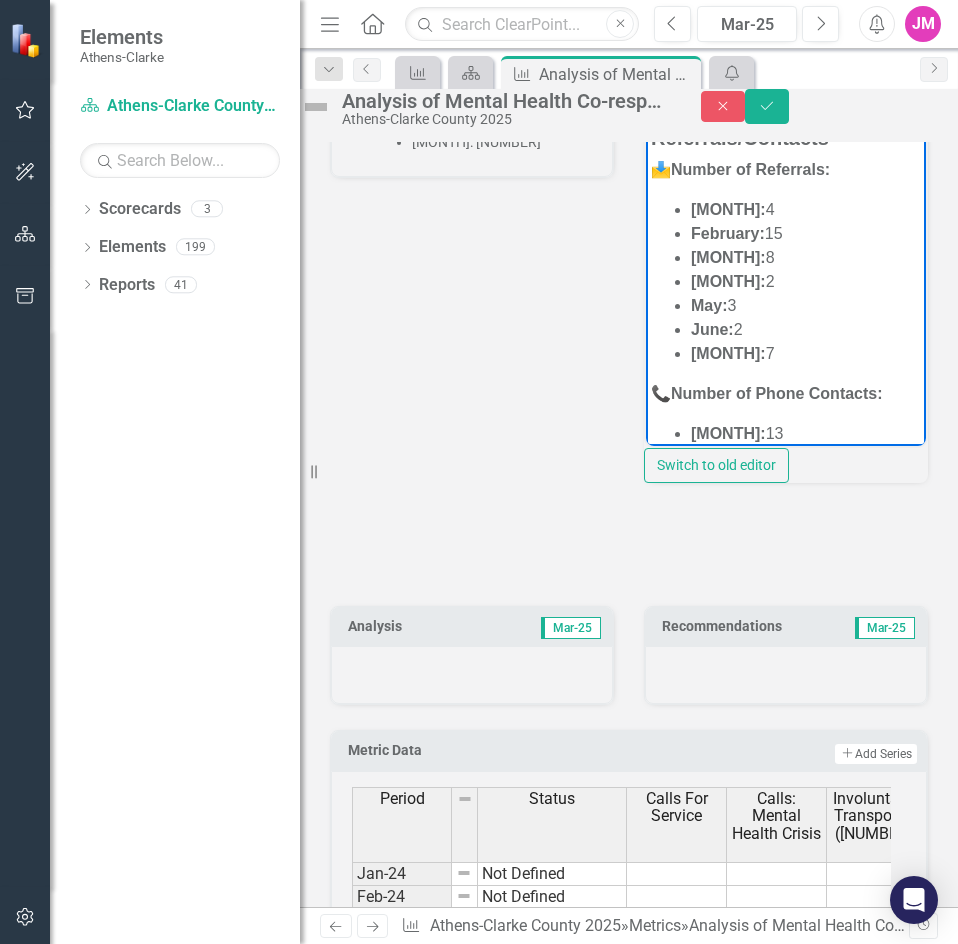 type 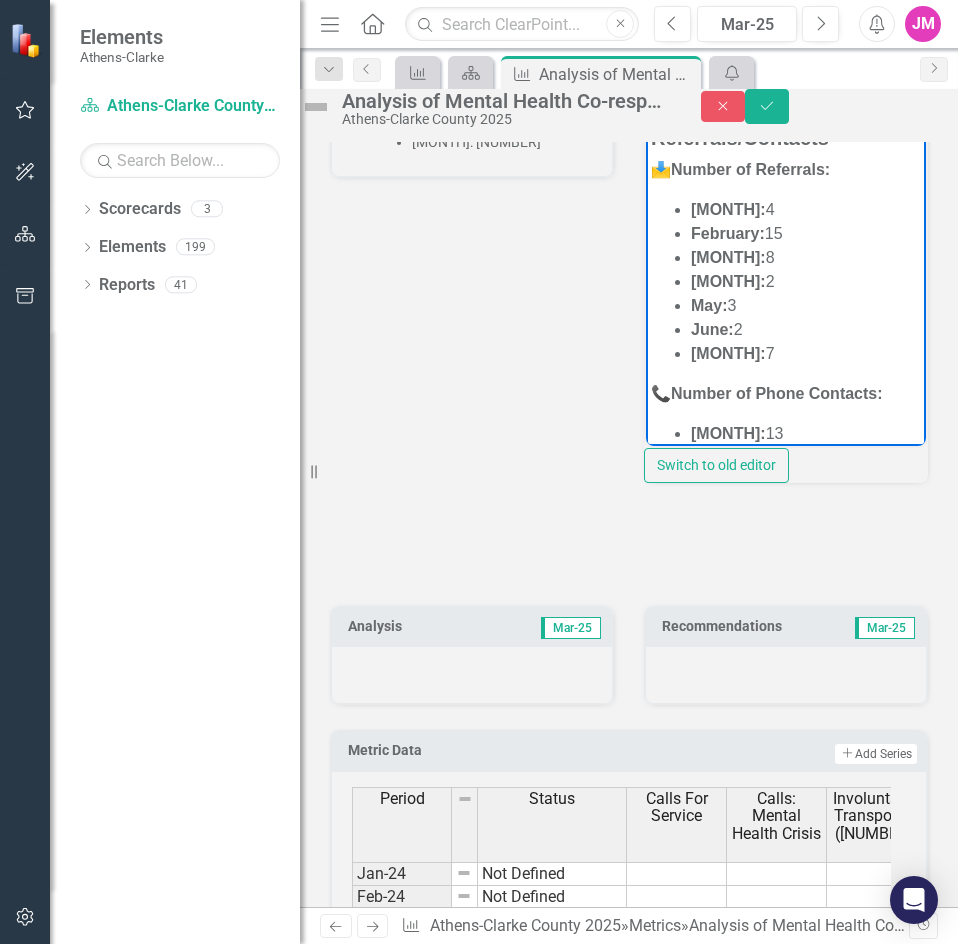 click on "March:  8" at bounding box center [806, 257] 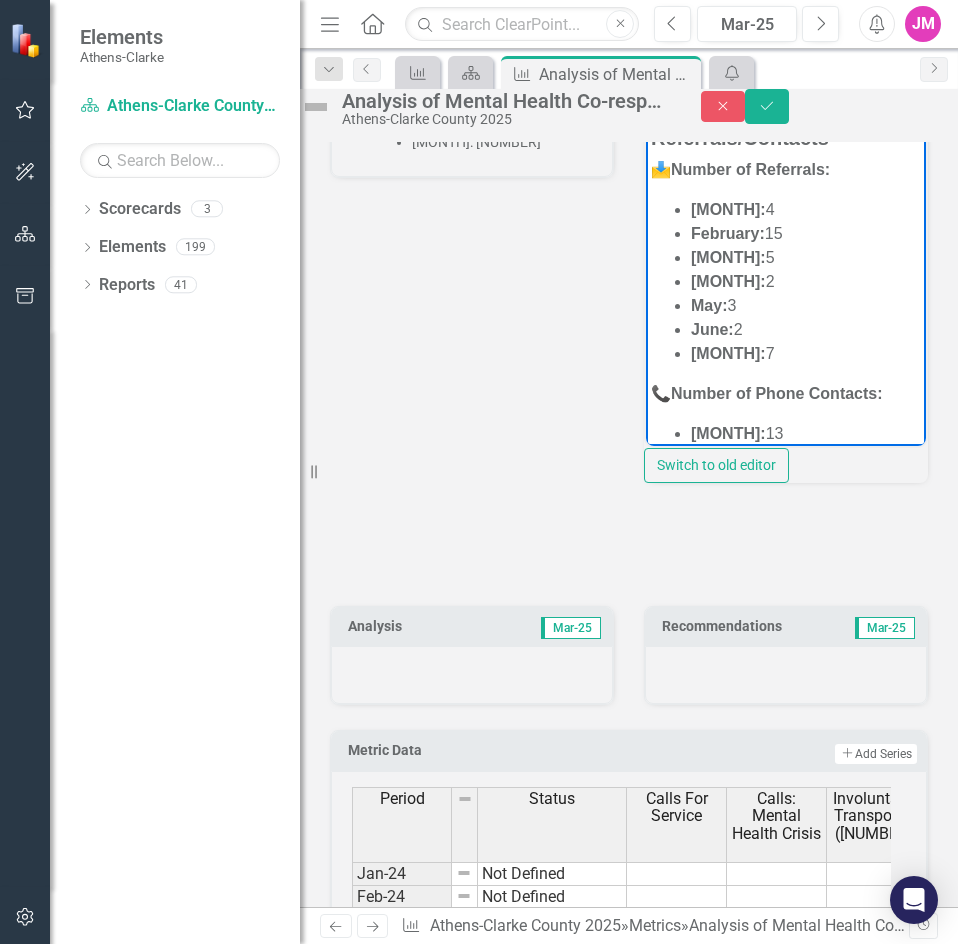click on "April:  2" at bounding box center (806, 281) 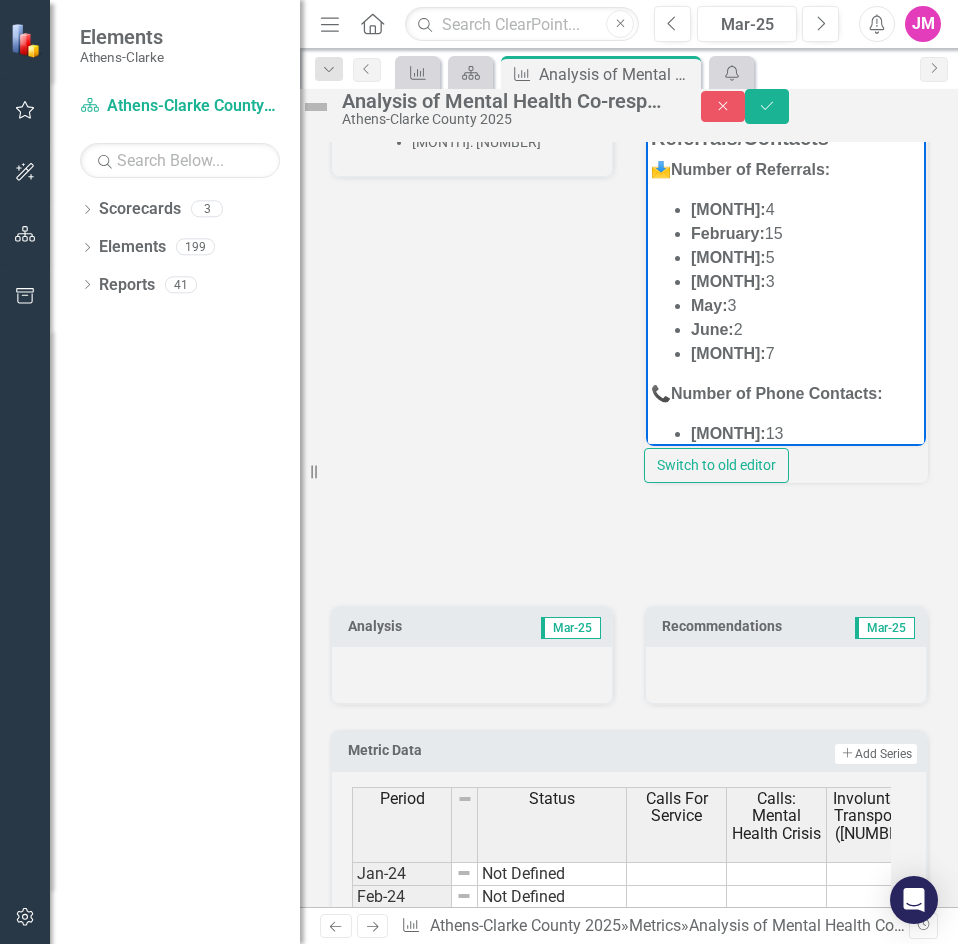 drag, startPoint x: 743, startPoint y: 299, endPoint x: 759, endPoint y: 301, distance: 16.124516 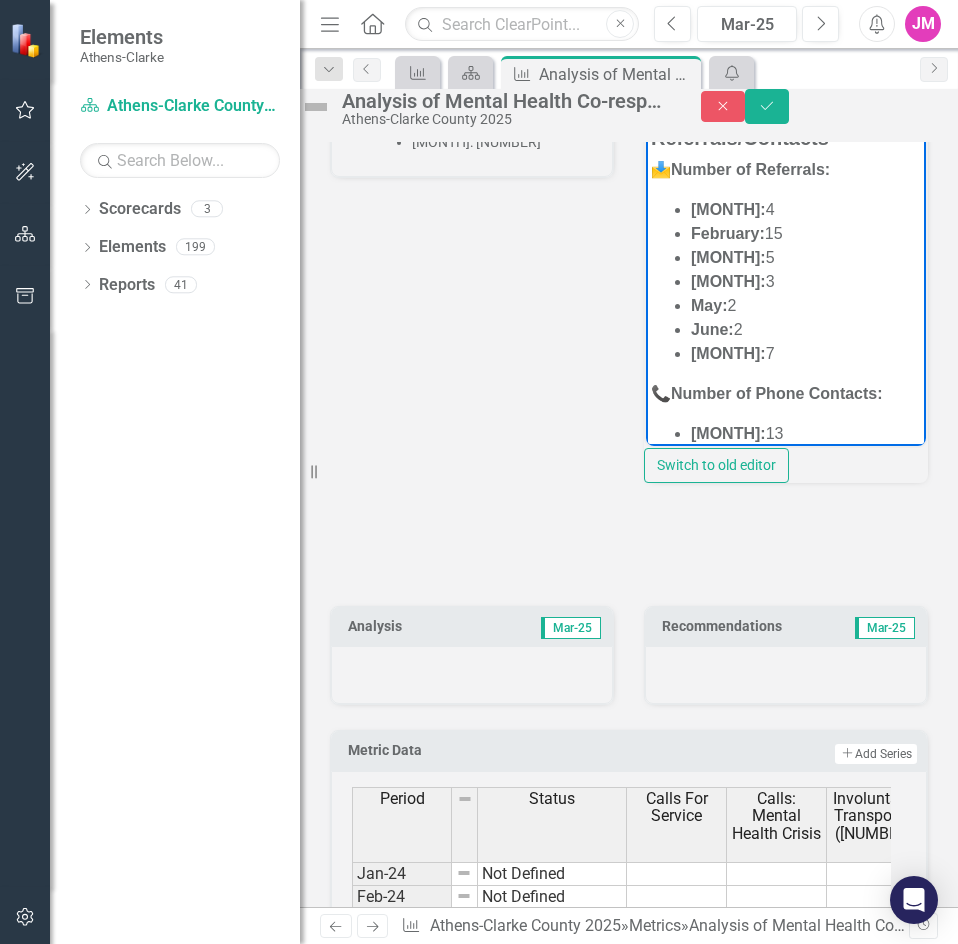 click on "June:  2" at bounding box center [806, 329] 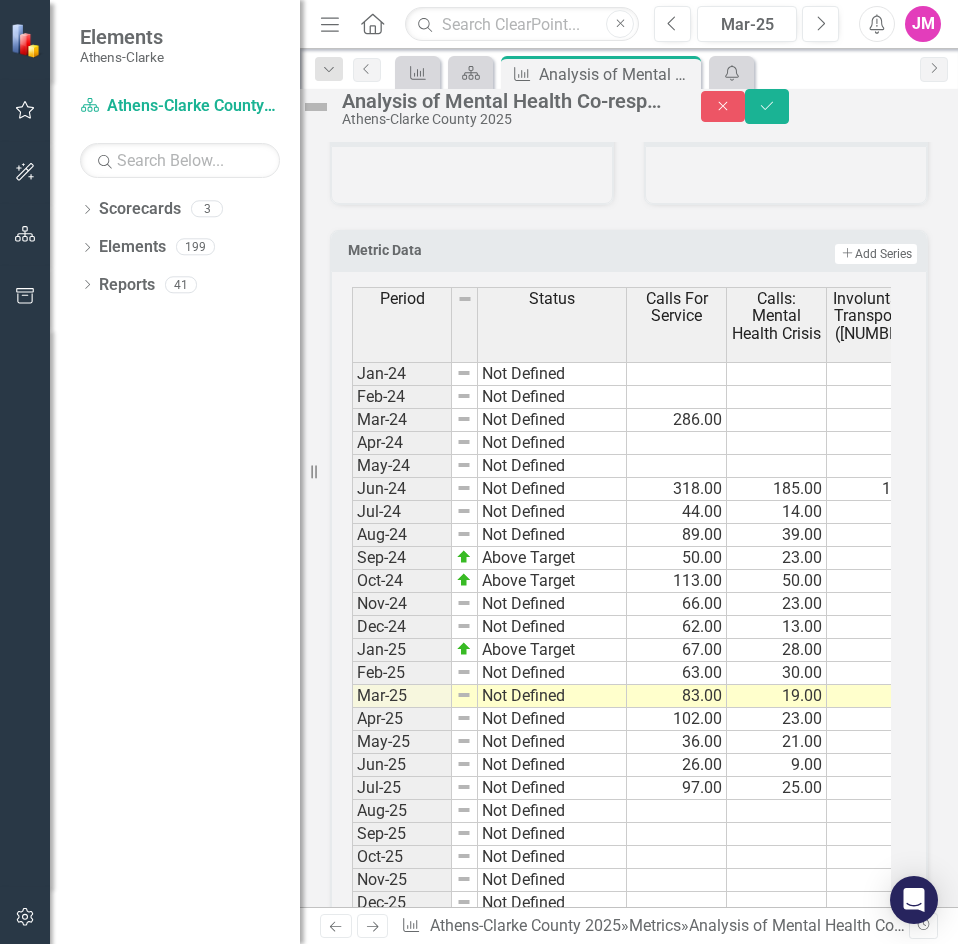 scroll, scrollTop: 3004, scrollLeft: 0, axis: vertical 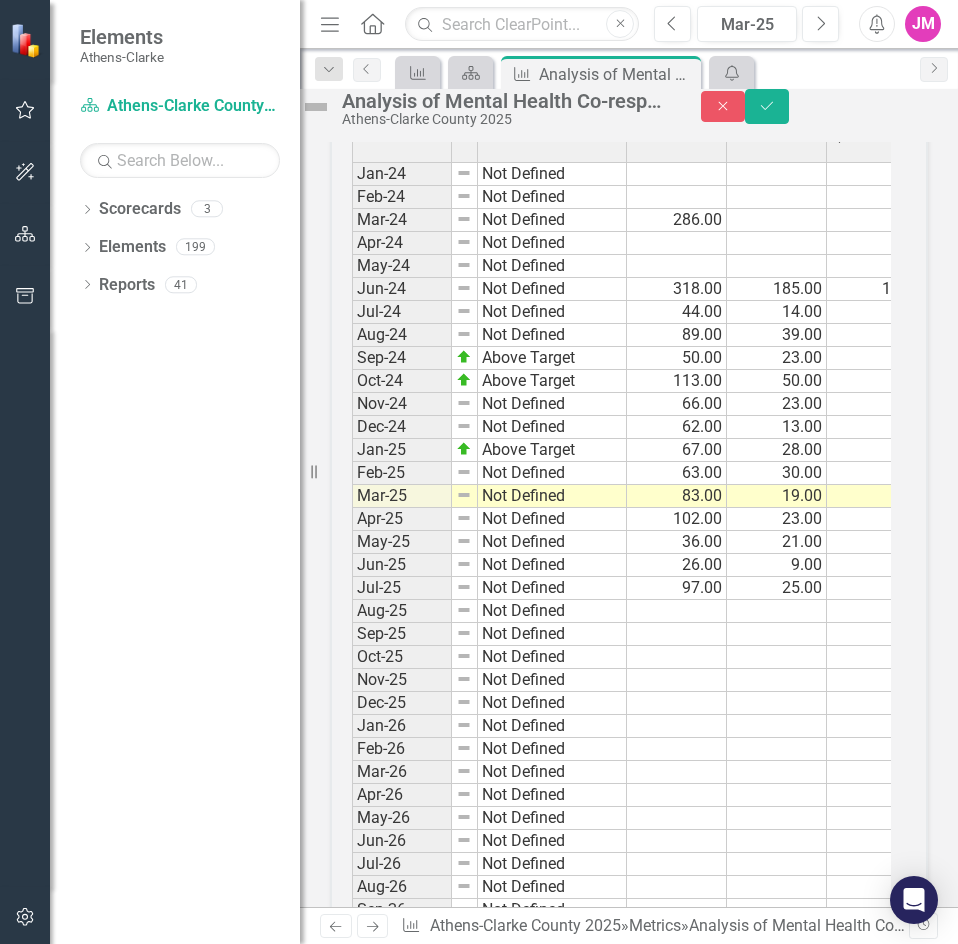 drag, startPoint x: 785, startPoint y: 366, endPoint x: 786, endPoint y: 356, distance: 10.049875 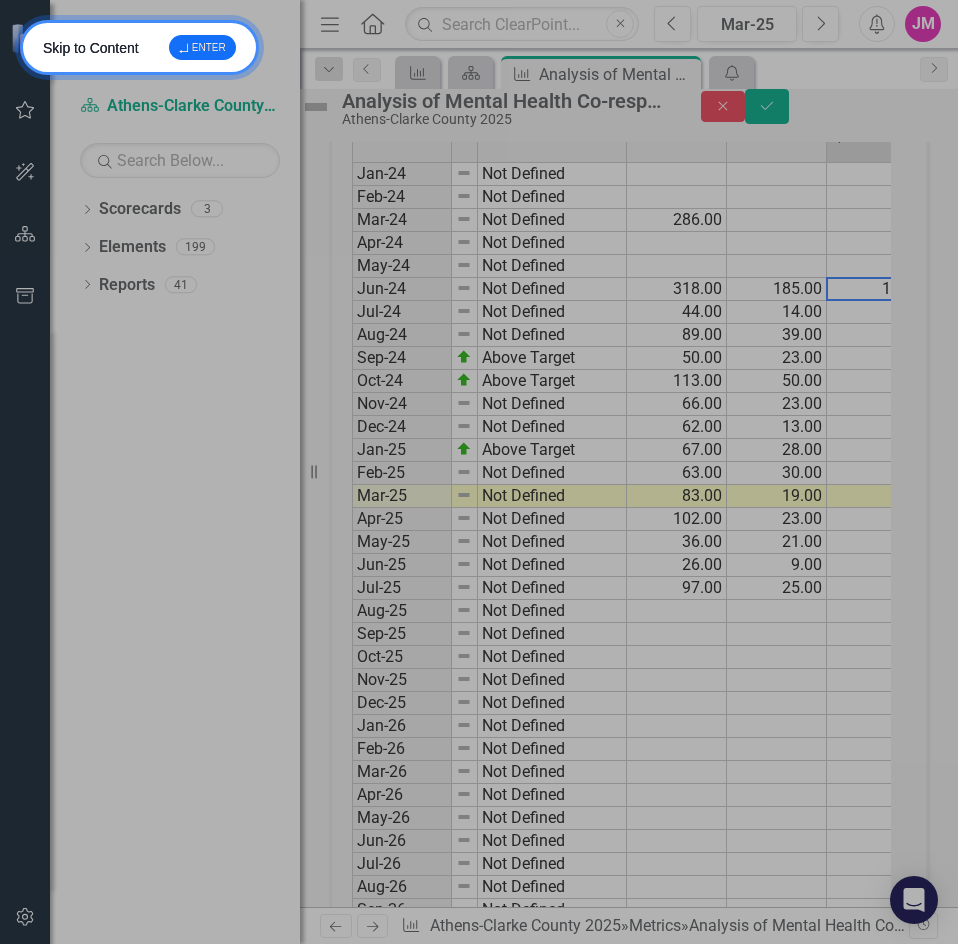 scroll, scrollTop: 0, scrollLeft: 136, axis: horizontal 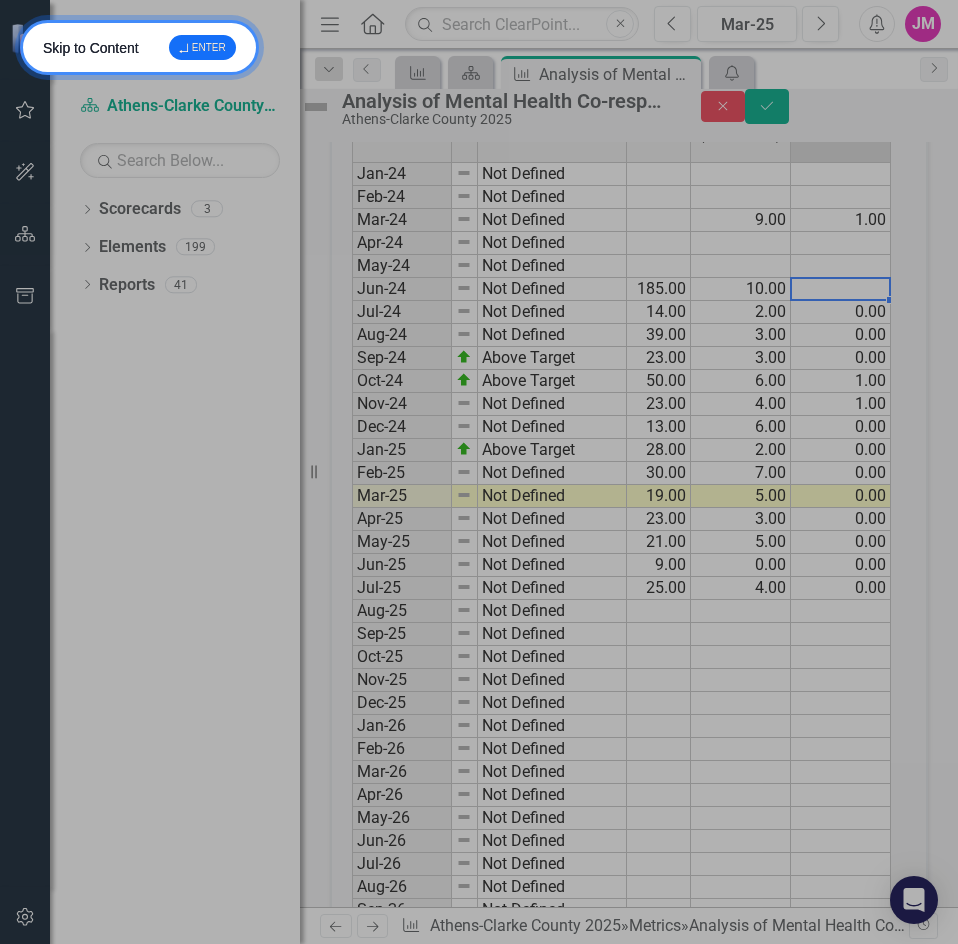 click on "Period" at bounding box center [402, 124] 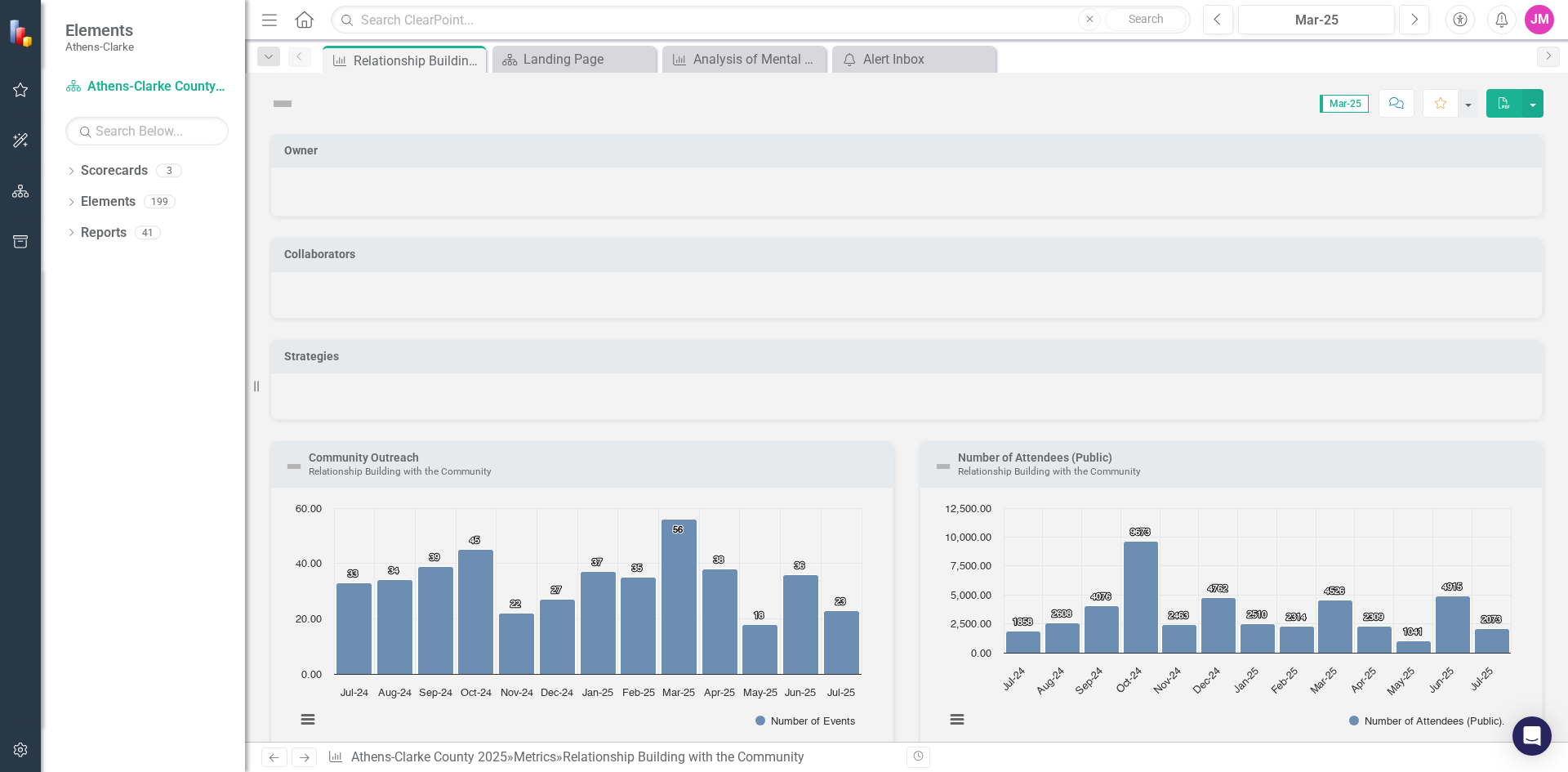 click on "Home" 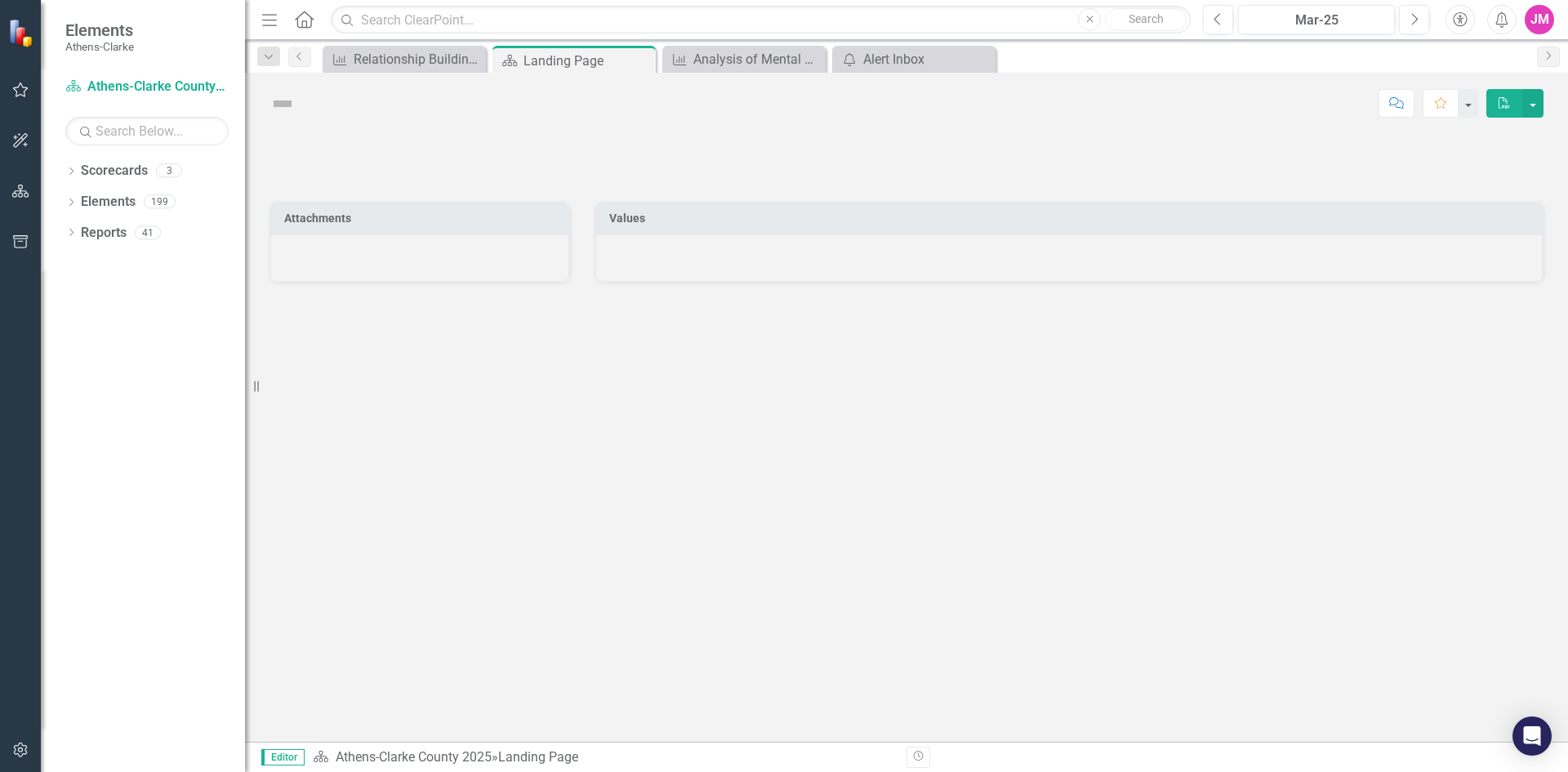 scroll, scrollTop: 0, scrollLeft: 0, axis: both 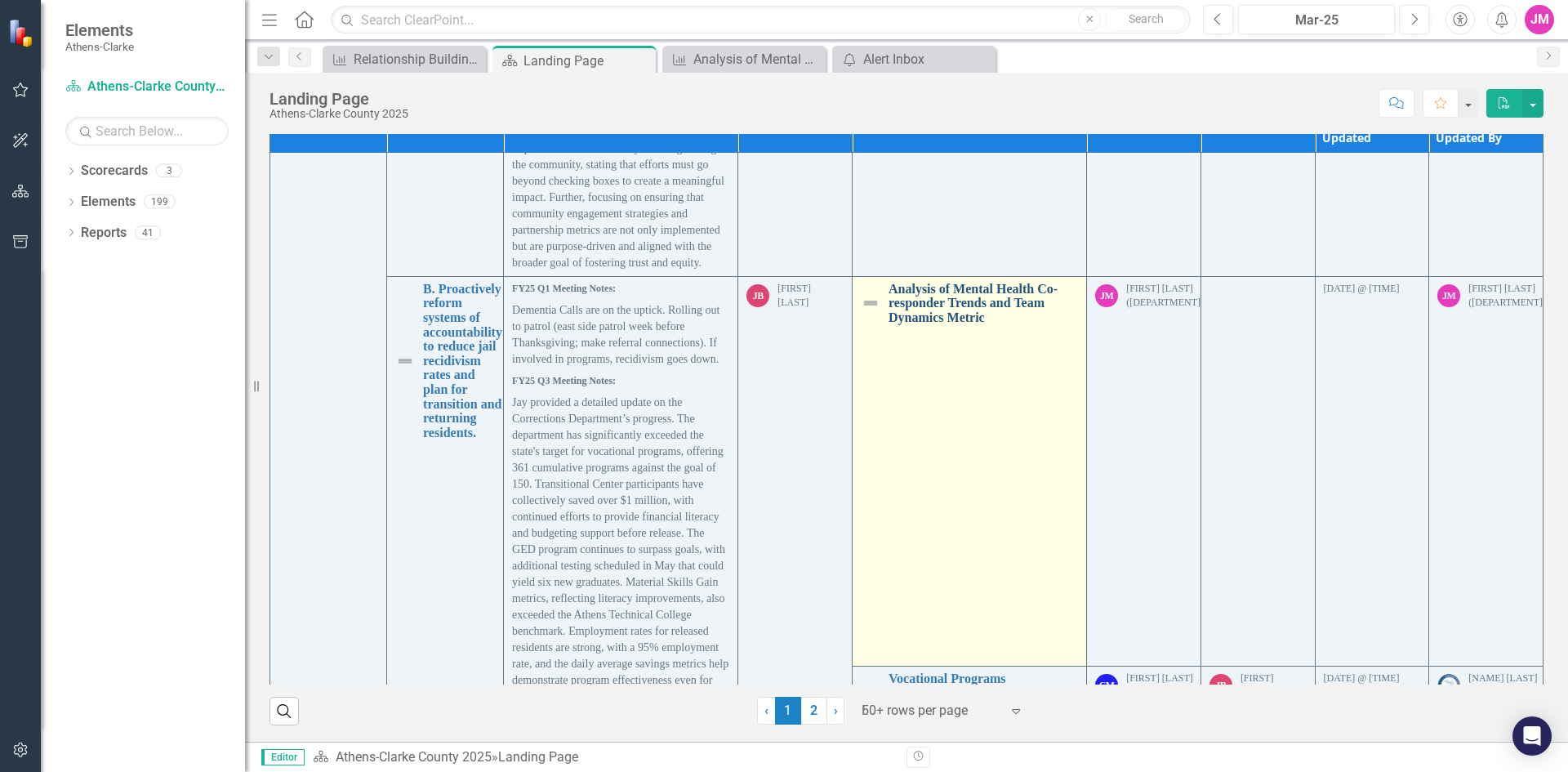 click on "Analysis of Mental Health Co-responder Trends and Team Dynamics Metric" at bounding box center [983, 303] 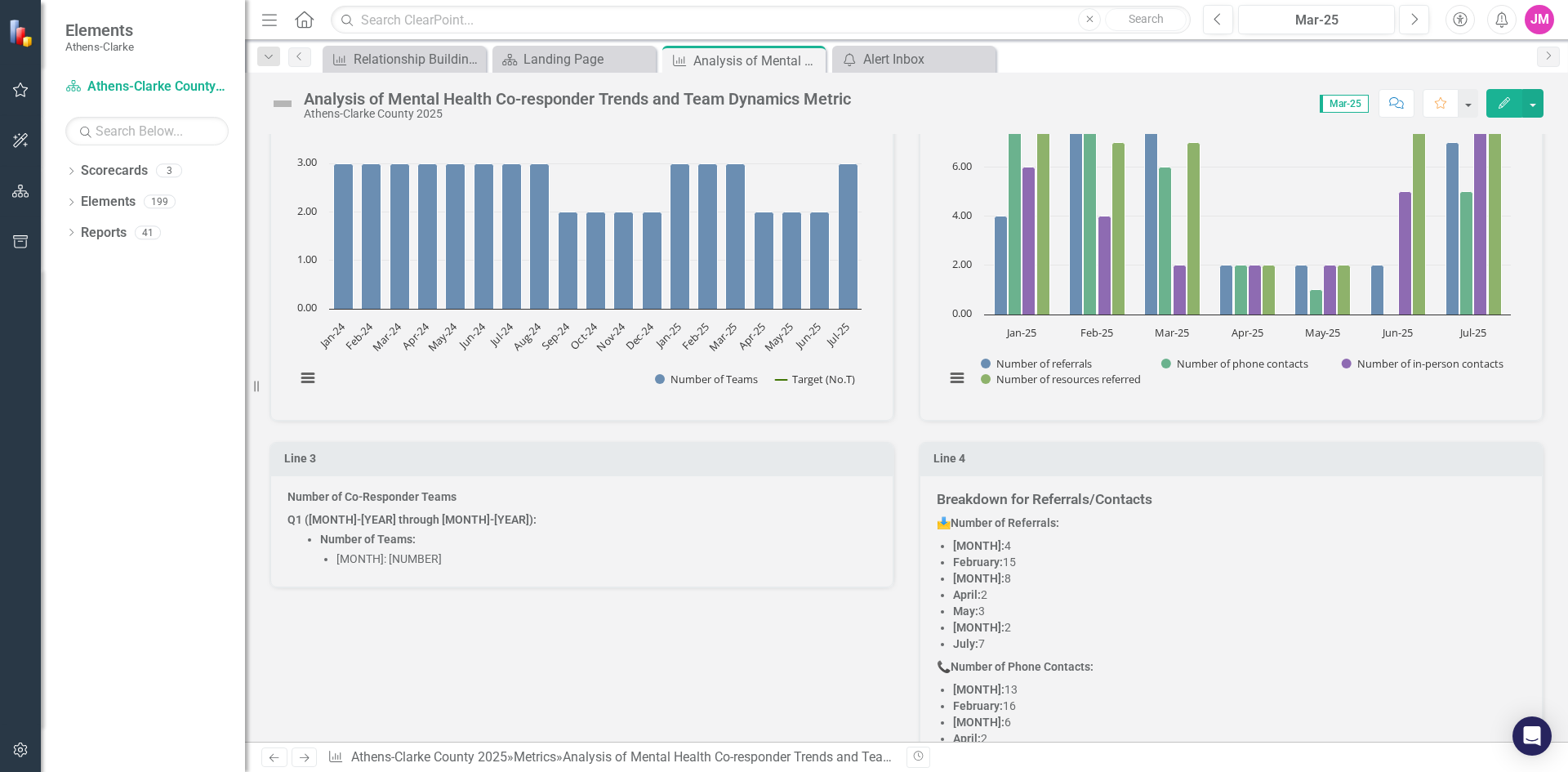 scroll, scrollTop: 1480, scrollLeft: 0, axis: vertical 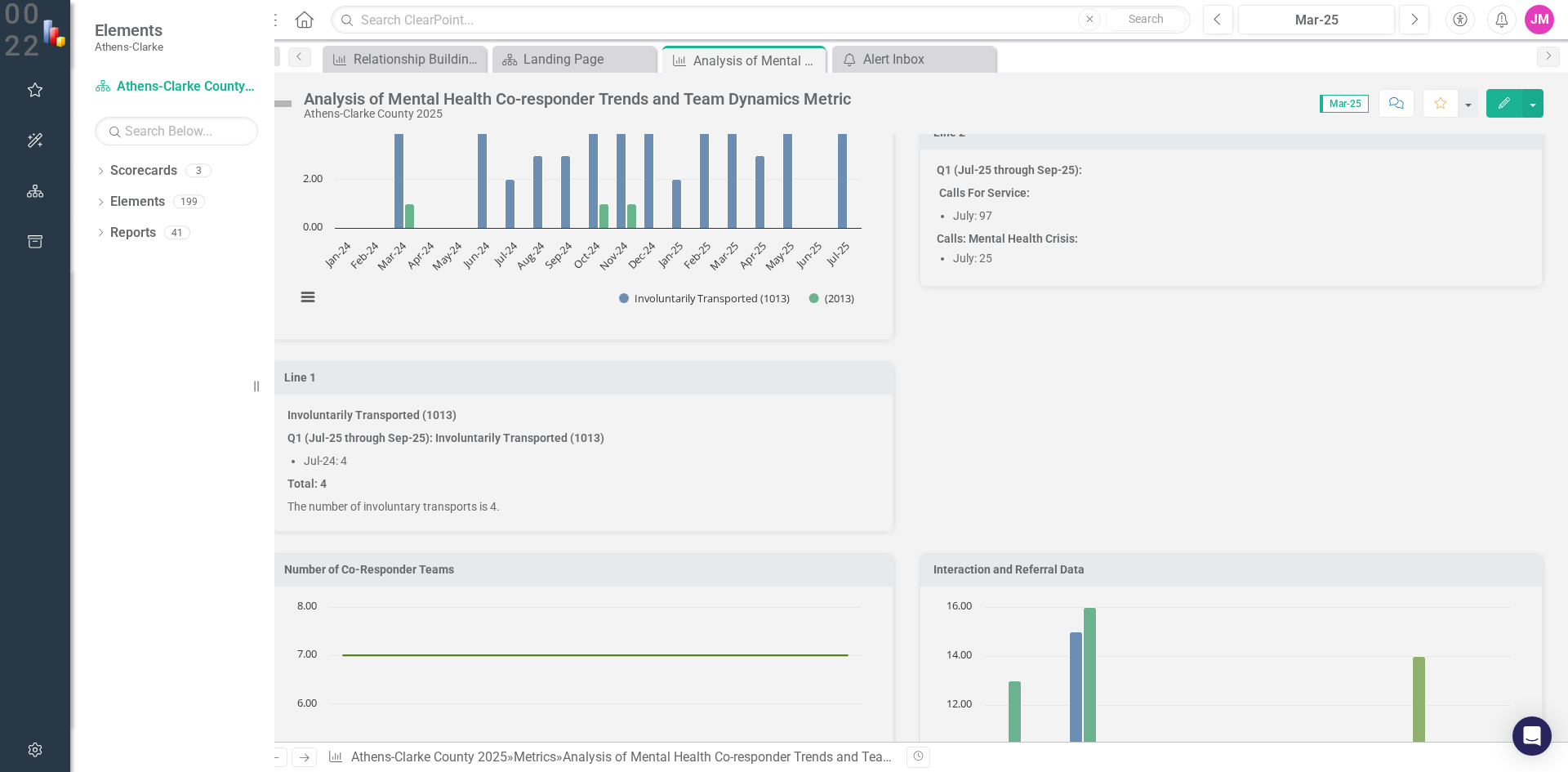click on "📞  Number of Phone Contacts:" at bounding box center [1231, 1352] 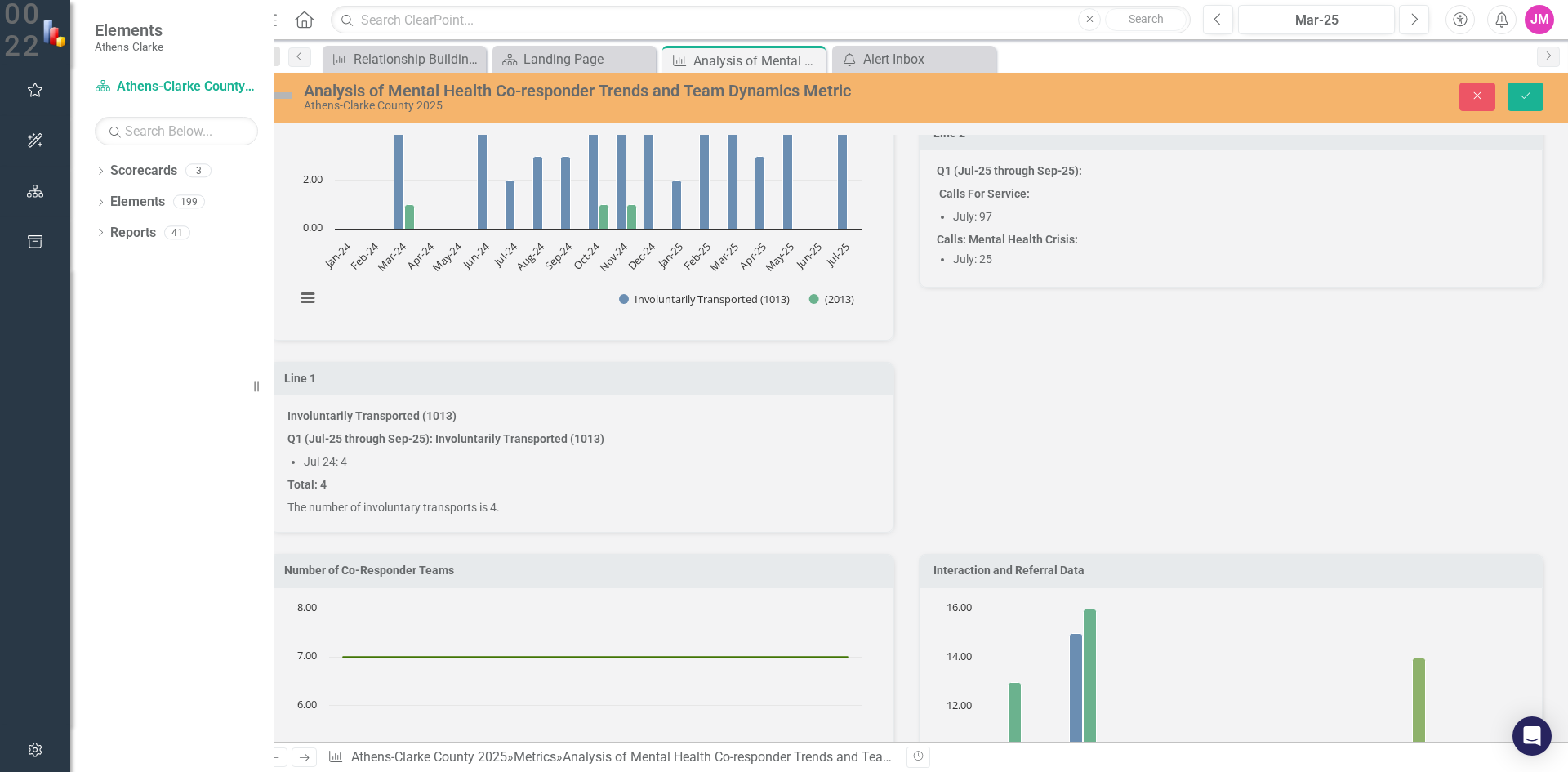 scroll, scrollTop: 1765, scrollLeft: 0, axis: vertical 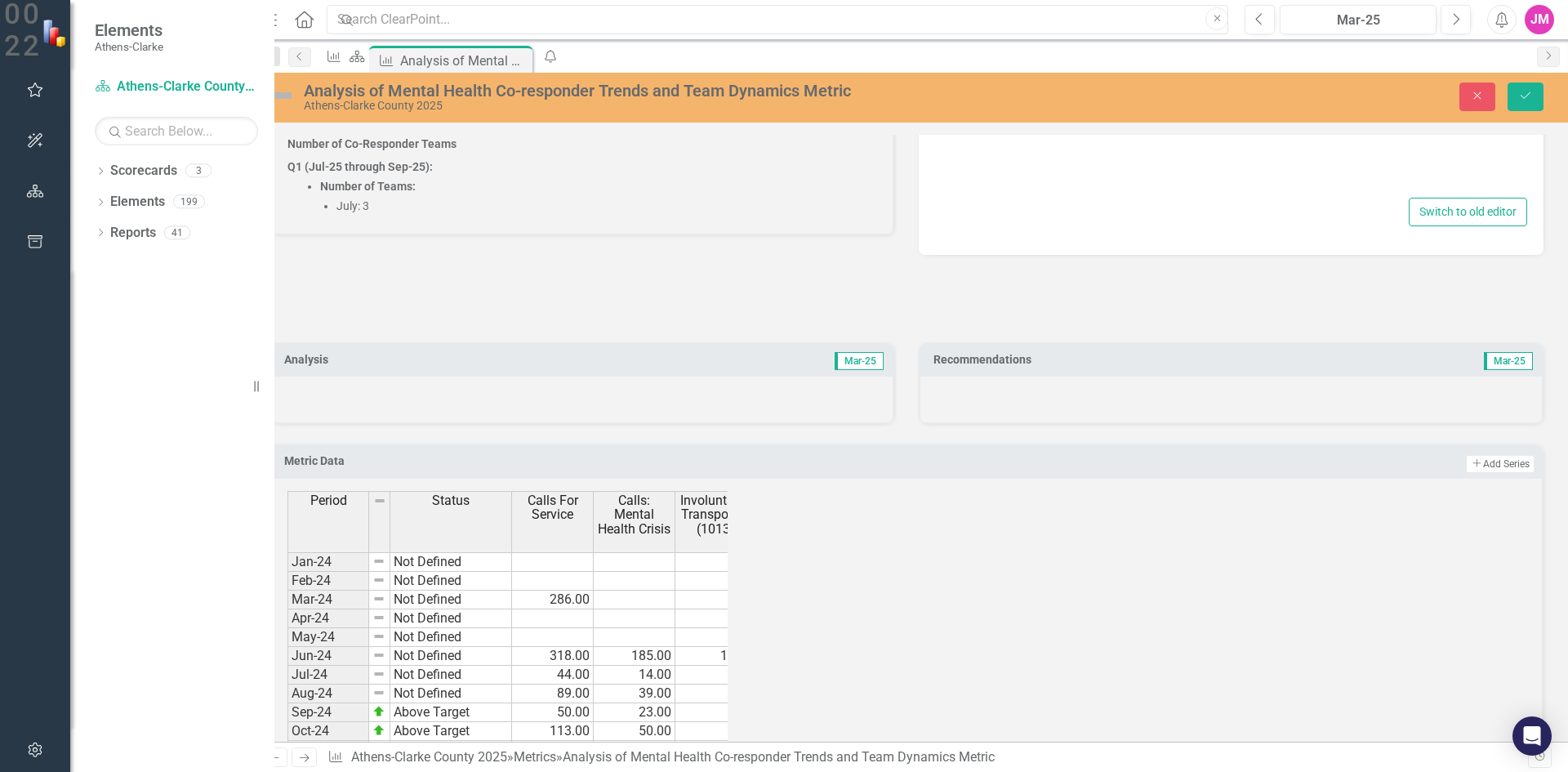 type on "<h5 data-start="94" data-end="161"><strong data-start="98" data-end="159">Breakdown for Referrals/Contacts</strong></h5>
<p data-start="162" data-end="191">📩 <strong data-start="165" data-end="189">Number of Referrals:</strong></p>
<ul data-start="192" data-end="250">
<li data-start="192" data-end="210"><strong data-start="194" data-end="206">January:</strong> 4</li>
<li data-start="211" data-end="250"><strong data-start="213" data-end="226">February:</strong> 15&nbsp;</li>
<li data-start="211" data-end="250"><strong>March:&nbsp;</strong>8&nbsp;</li>
<li data-start="211" data-end="250"><strong>April:&nbsp;</strong>2</li>
<li data-start="211" data-end="250"><strong>May:&nbsp;</strong>3</li>
<li data-start="211" data-end="250"><strong>June:&nbsp;</strong>2</li>
<li data-start="211" data-end="250"><strong>July:&nbsp;</strong>7</li>
</ul>
<p data-start="345" data-end="379">📞&nbsp;<strong data-start="348" data-end="377">Number of Phone Contacts:</strong></p>
<ul data-start="380" data-end="438">
<li data-start="..." 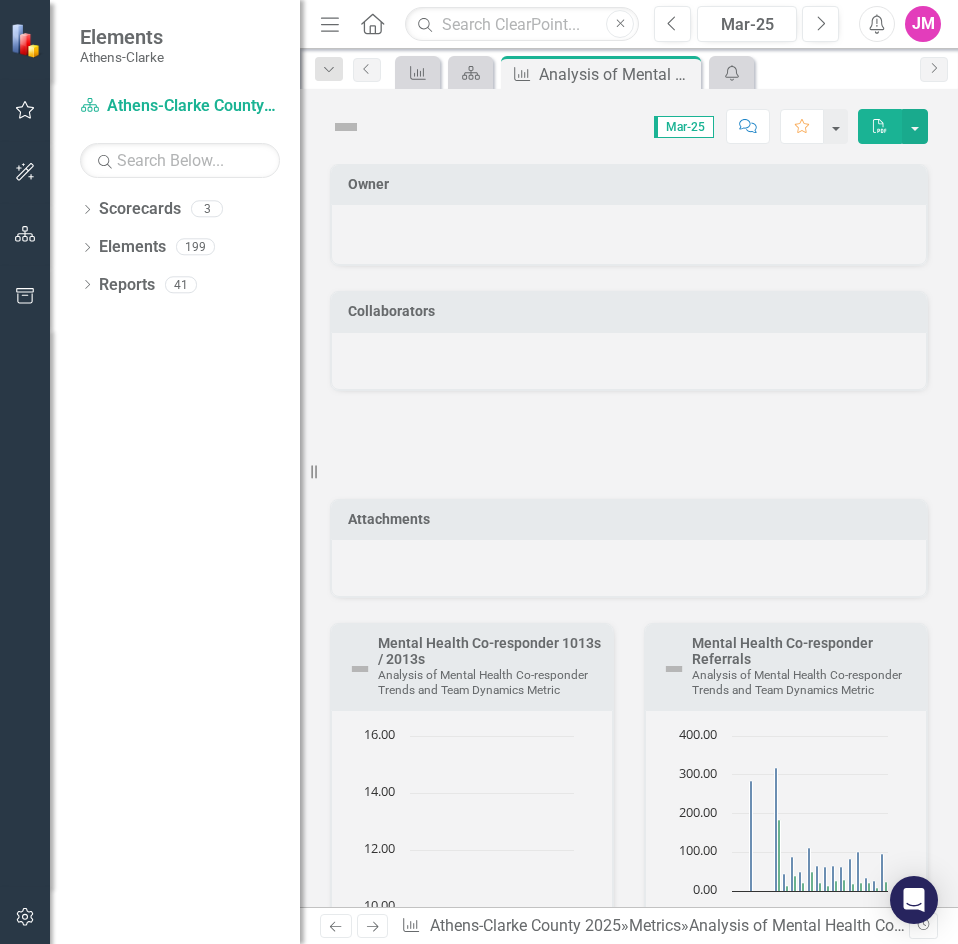 scroll, scrollTop: 0, scrollLeft: 0, axis: both 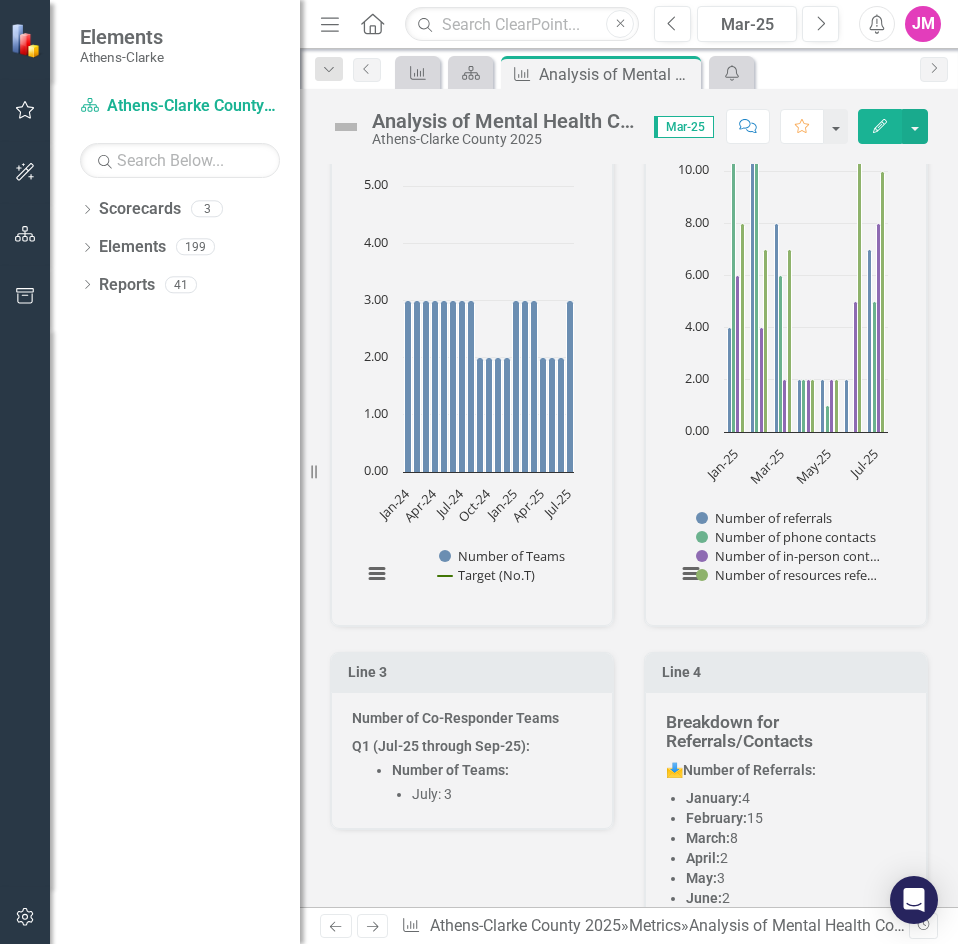 click on "June:  0" at bounding box center [796, 1074] 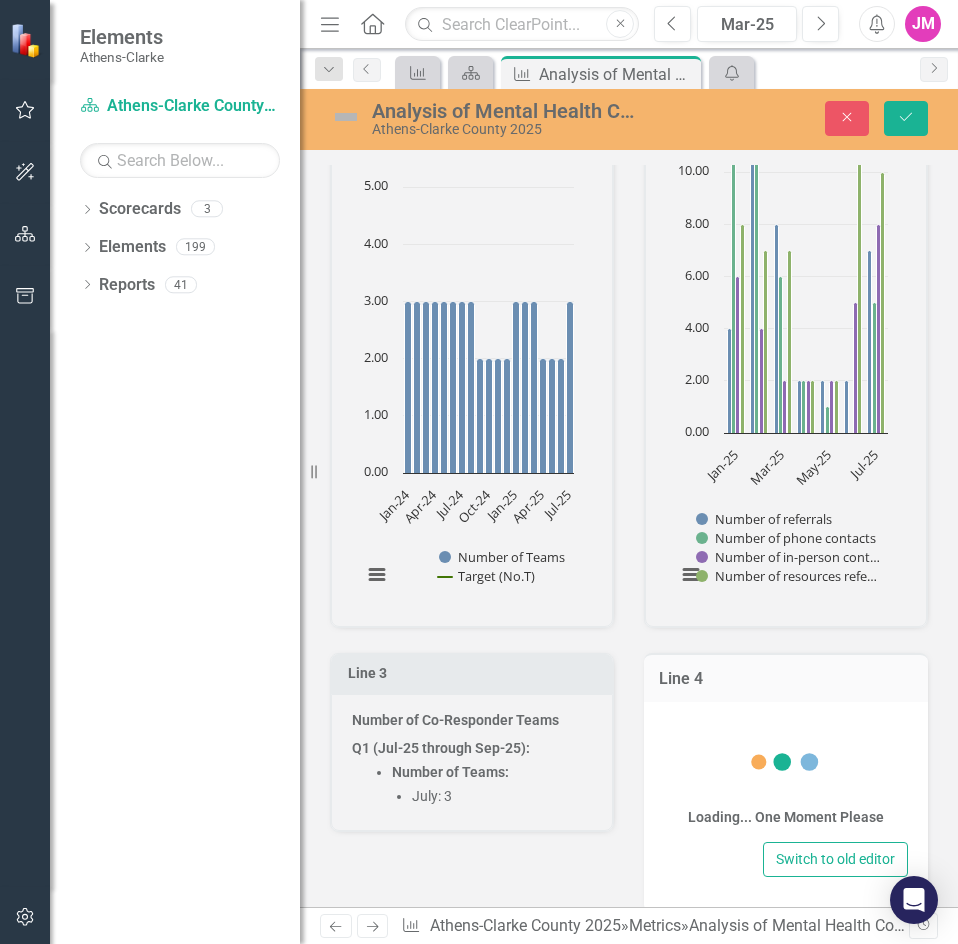 scroll, scrollTop: 2073, scrollLeft: 0, axis: vertical 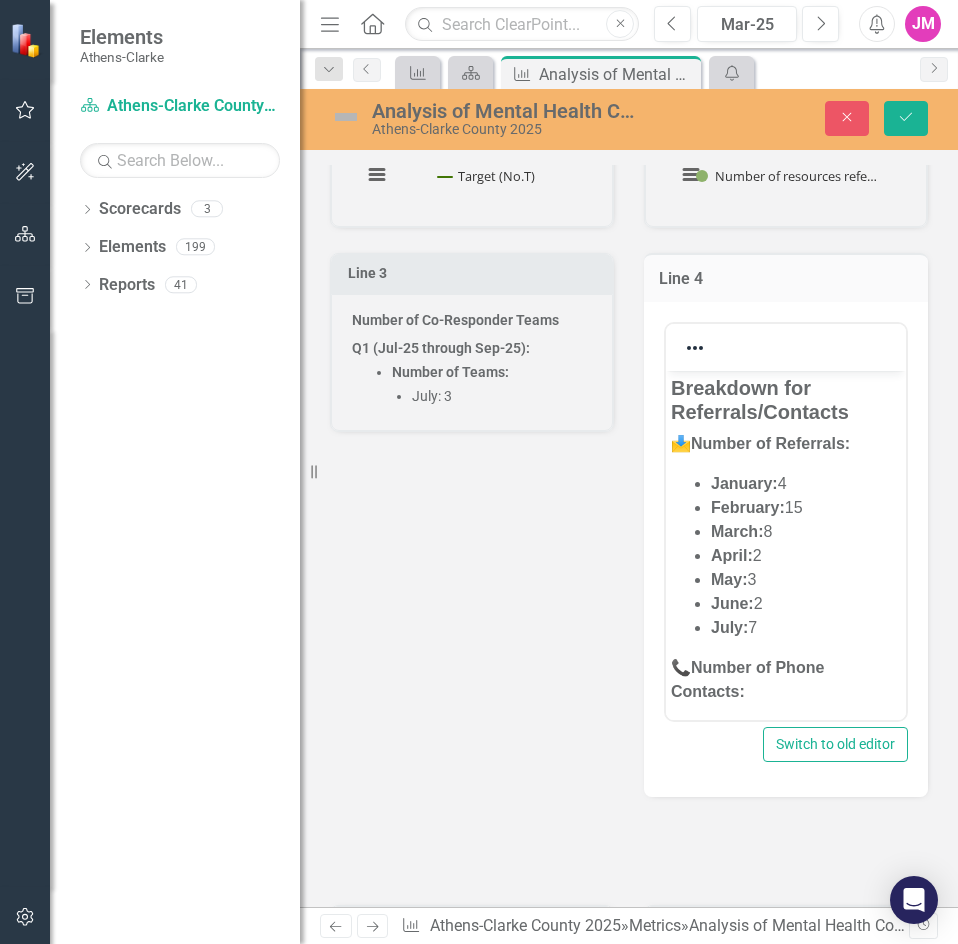 click on "January:  4" at bounding box center [806, 483] 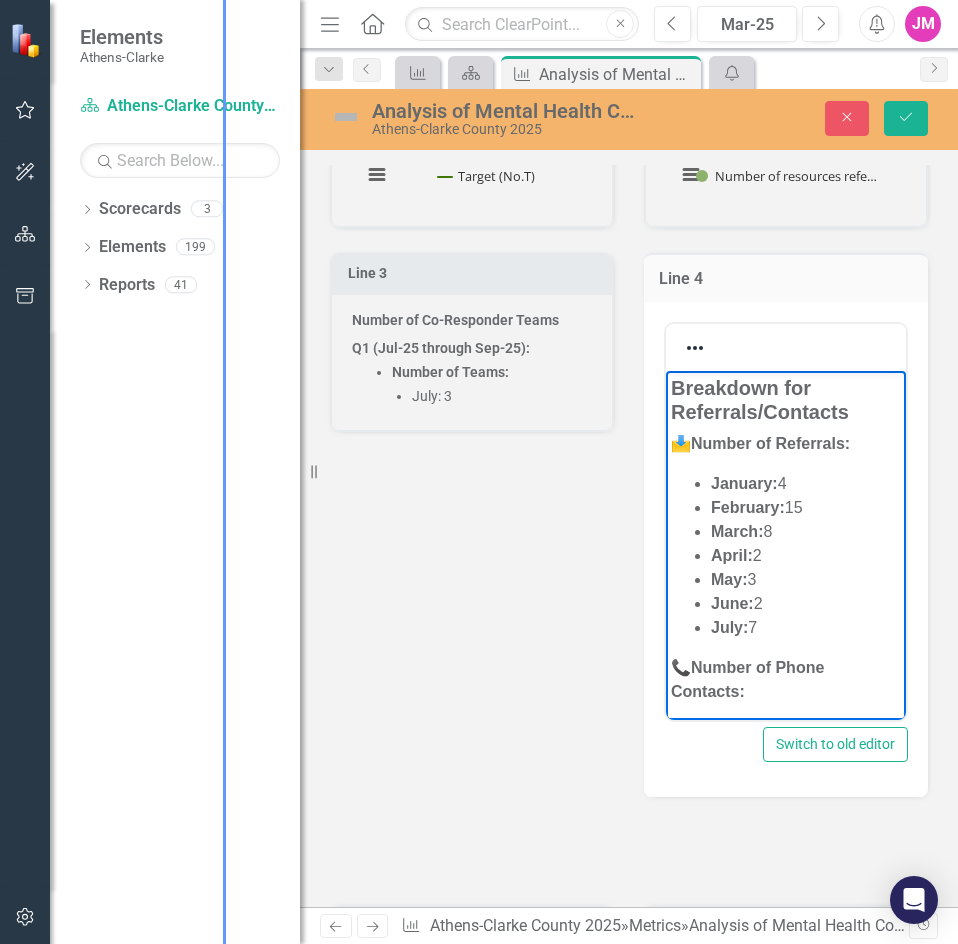 click on "March:  8" at bounding box center (806, 531) 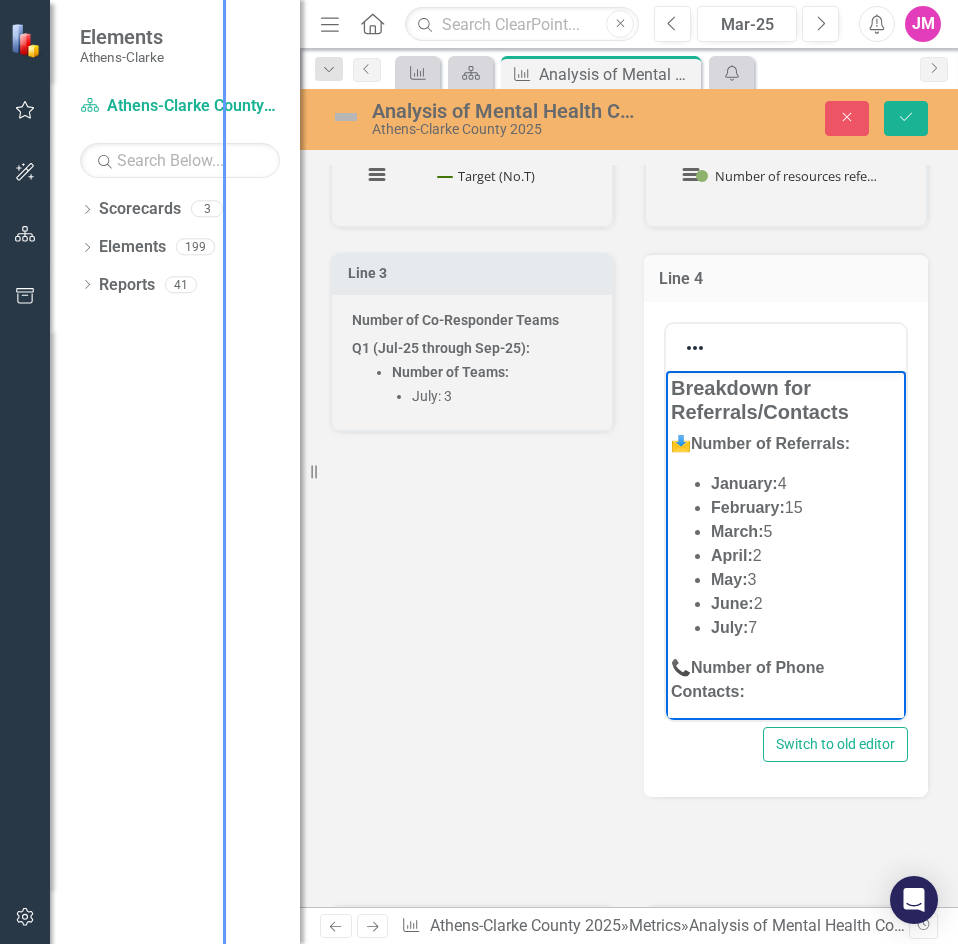 click on "April:  2" at bounding box center (806, 555) 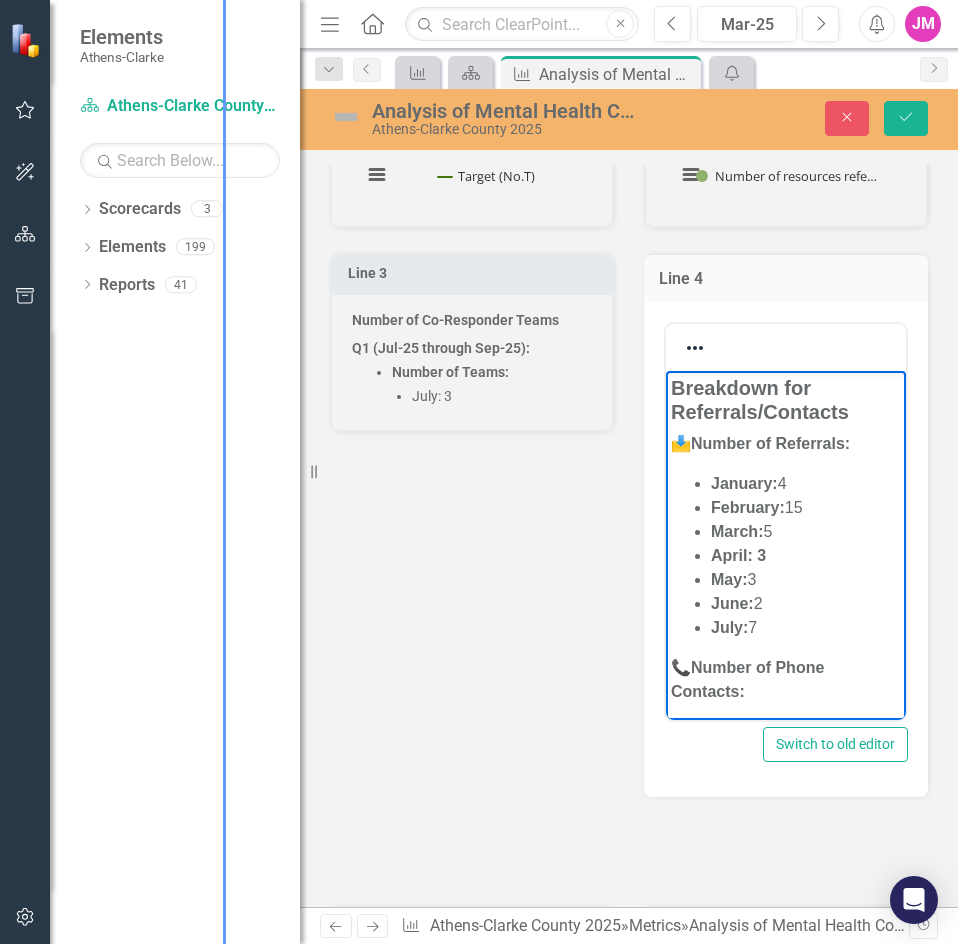 click on "May:  3" at bounding box center (806, 579) 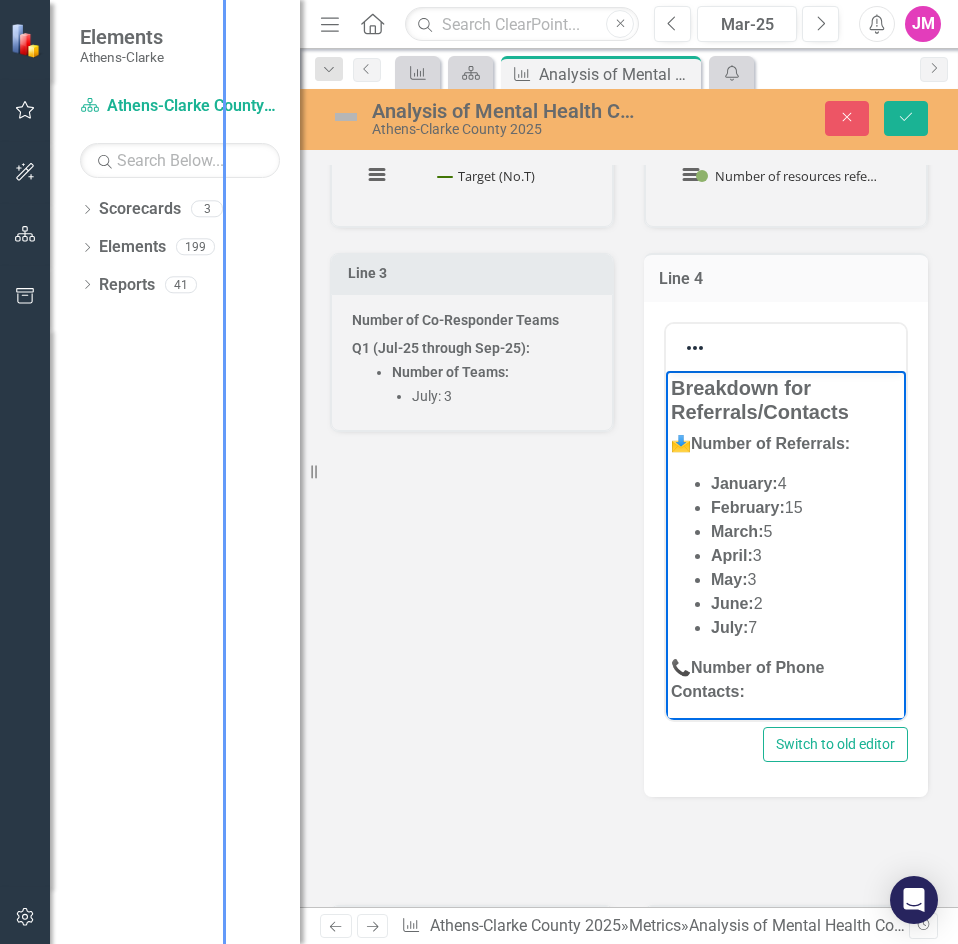 click on "June:  2" at bounding box center [806, 603] 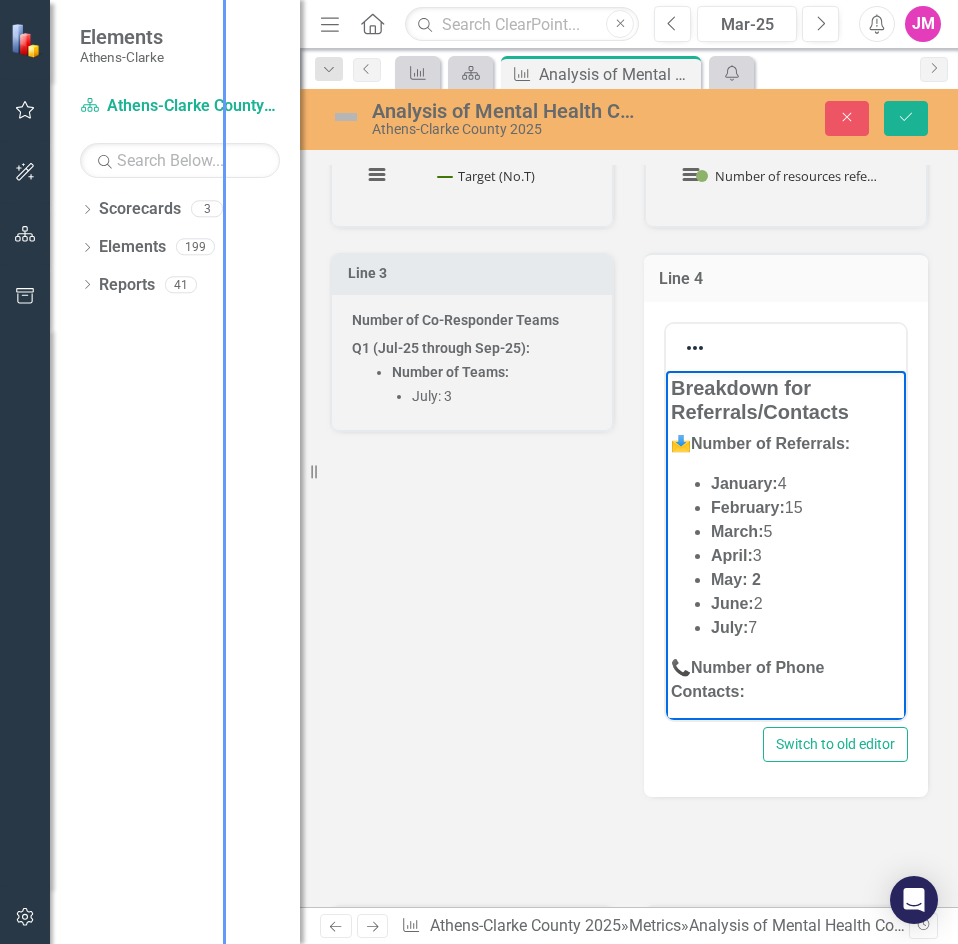 click on "May: 2" at bounding box center [806, 579] 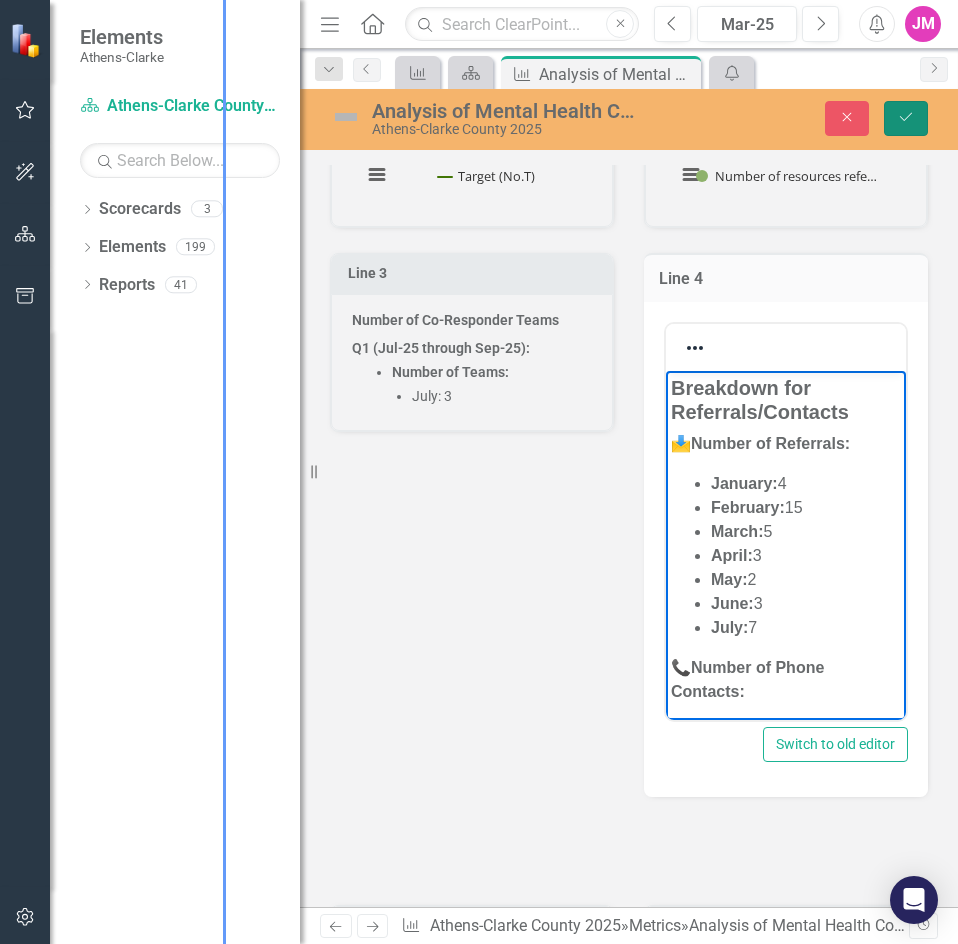 click on "Save" at bounding box center [906, 118] 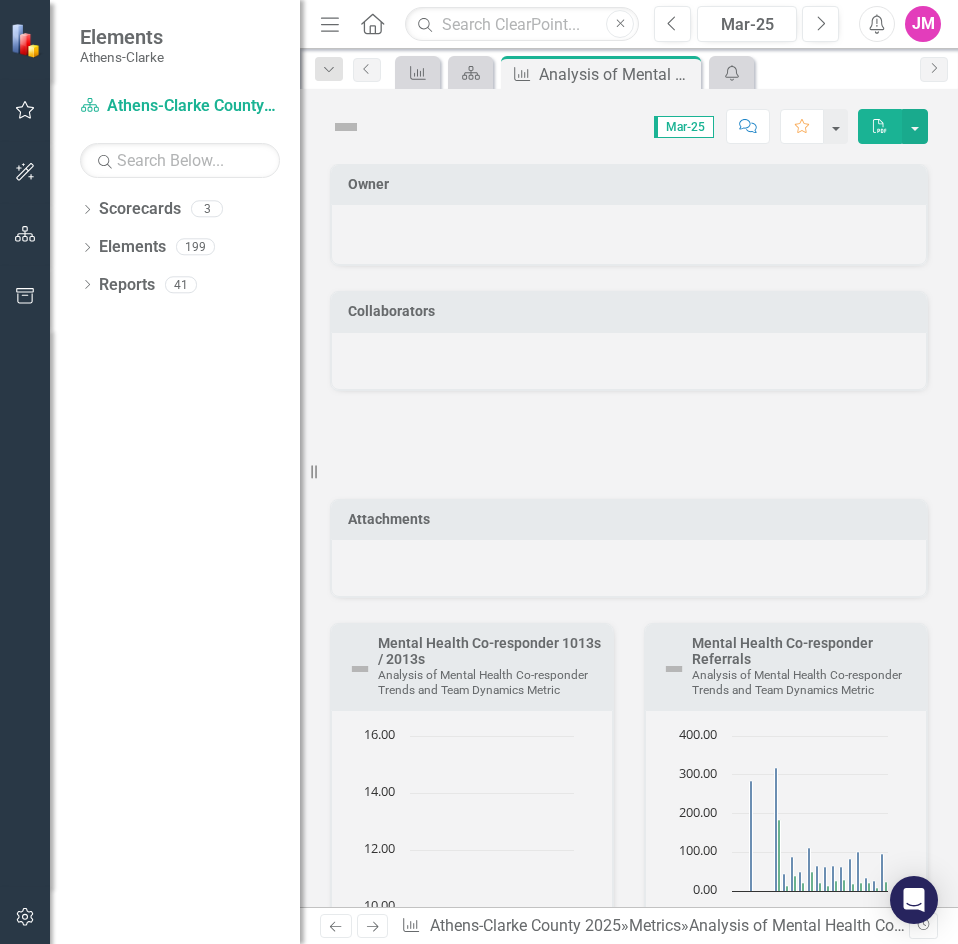 scroll, scrollTop: 0, scrollLeft: 0, axis: both 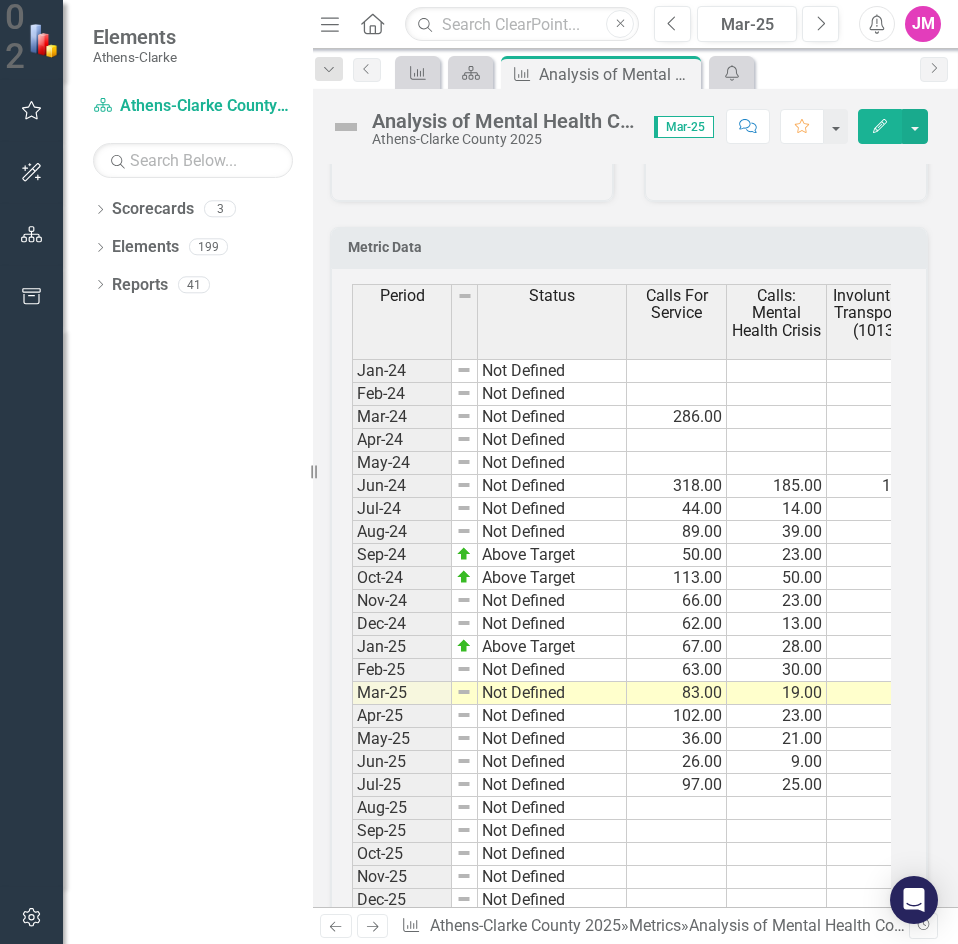 click at bounding box center (677, 371) 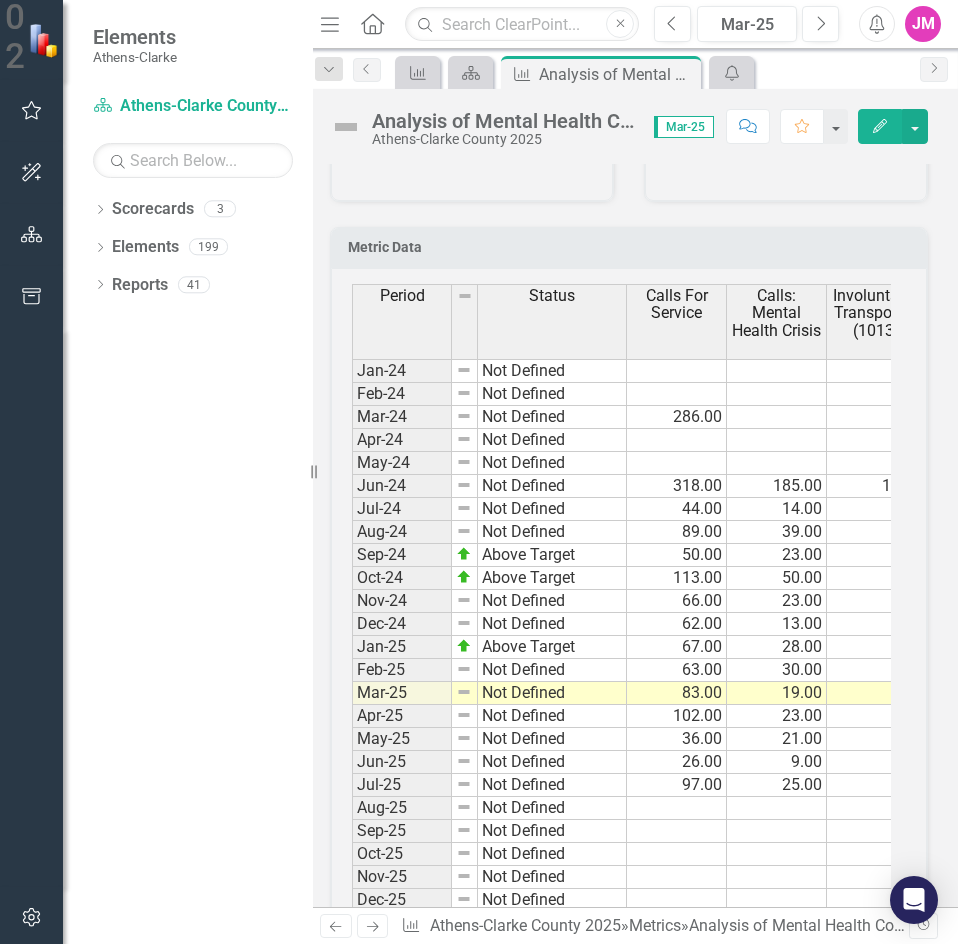 click at bounding box center (677, 371) 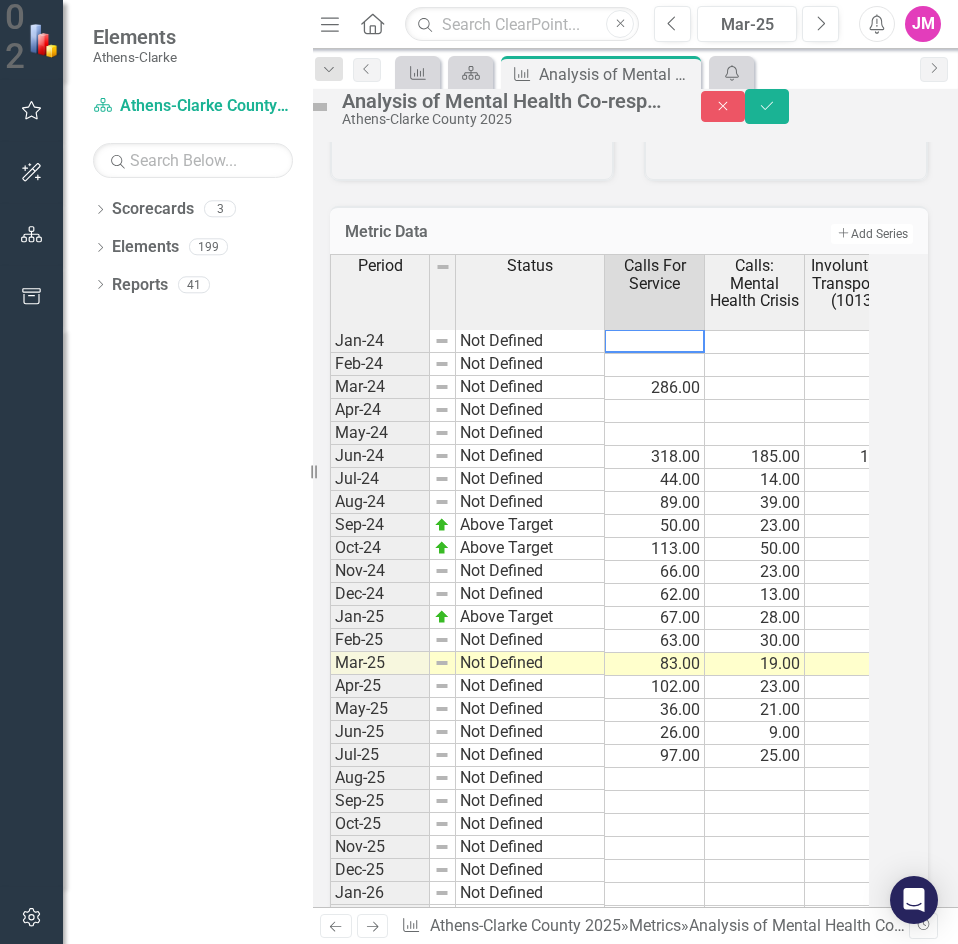 click at bounding box center (654, 341) 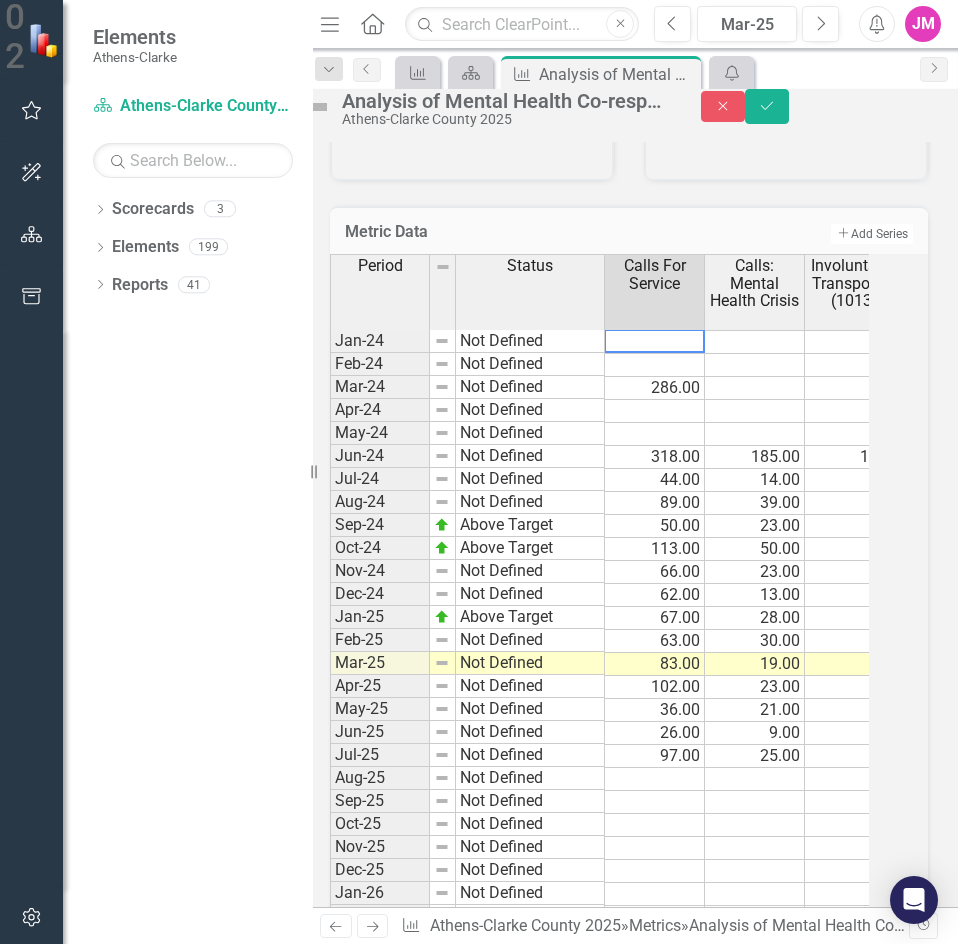 click at bounding box center [654, 341] 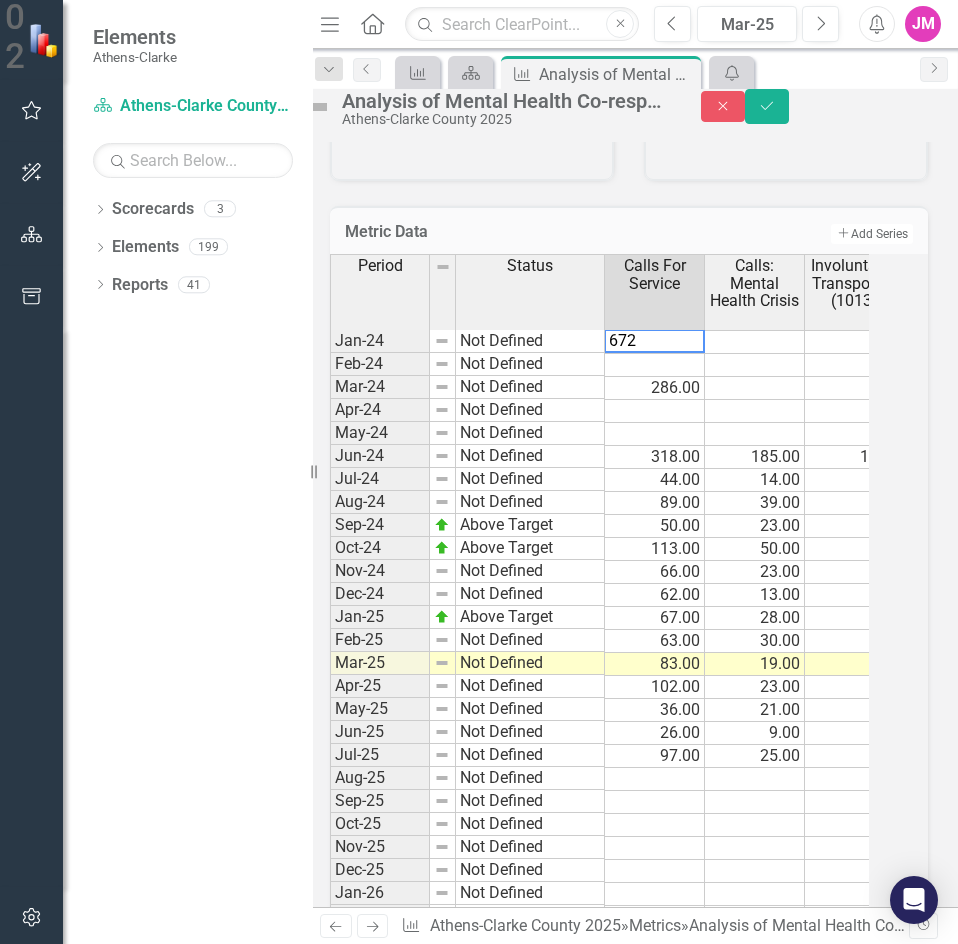 type on "6728" 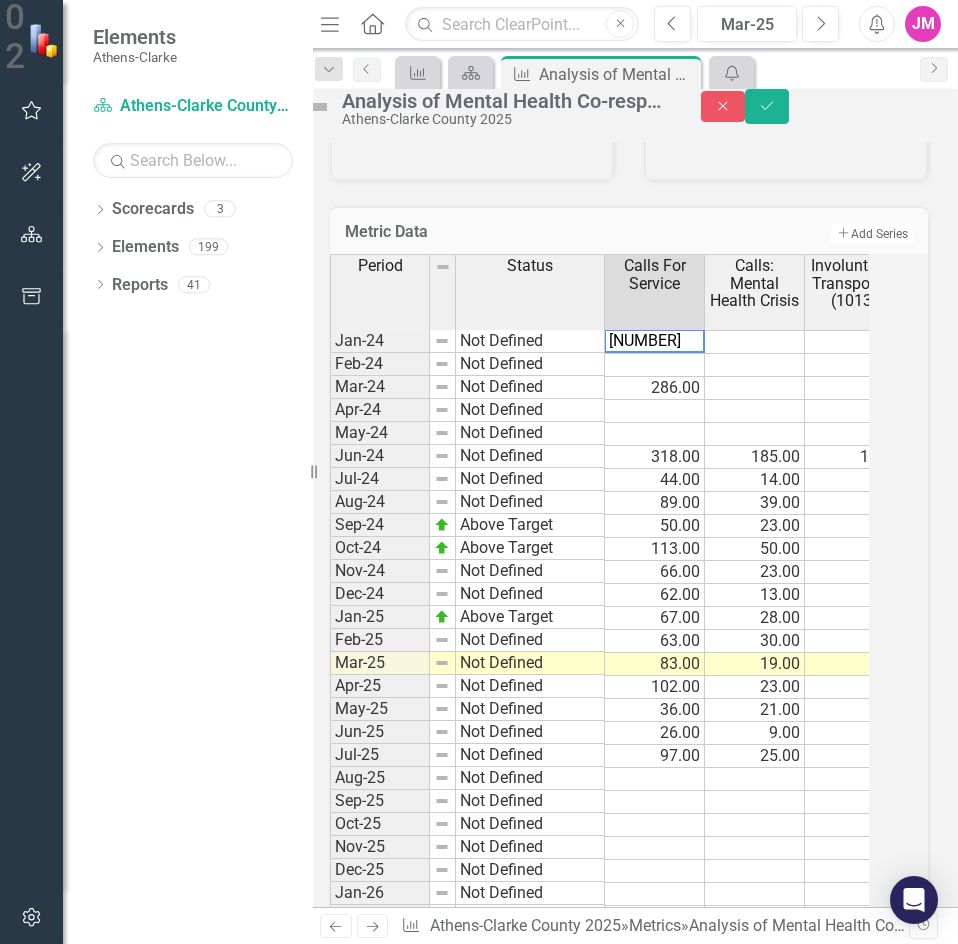 click on "6728" at bounding box center [654, 341] 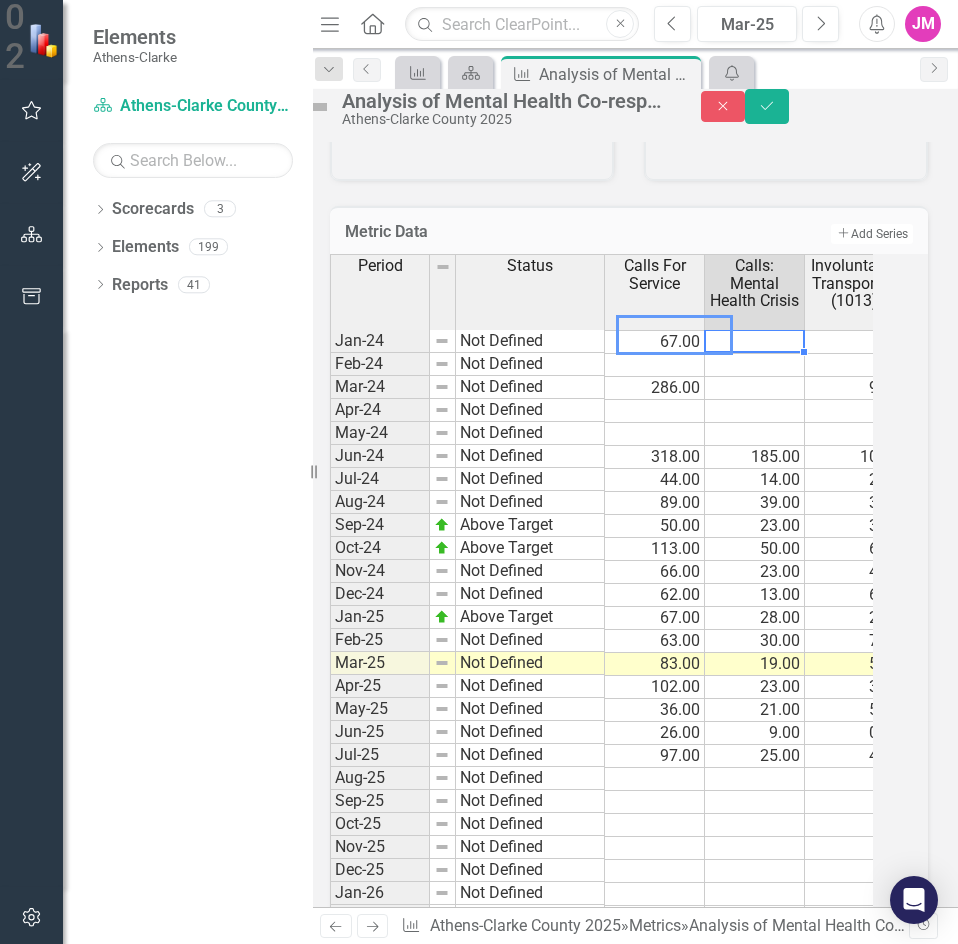 click at bounding box center [755, 342] 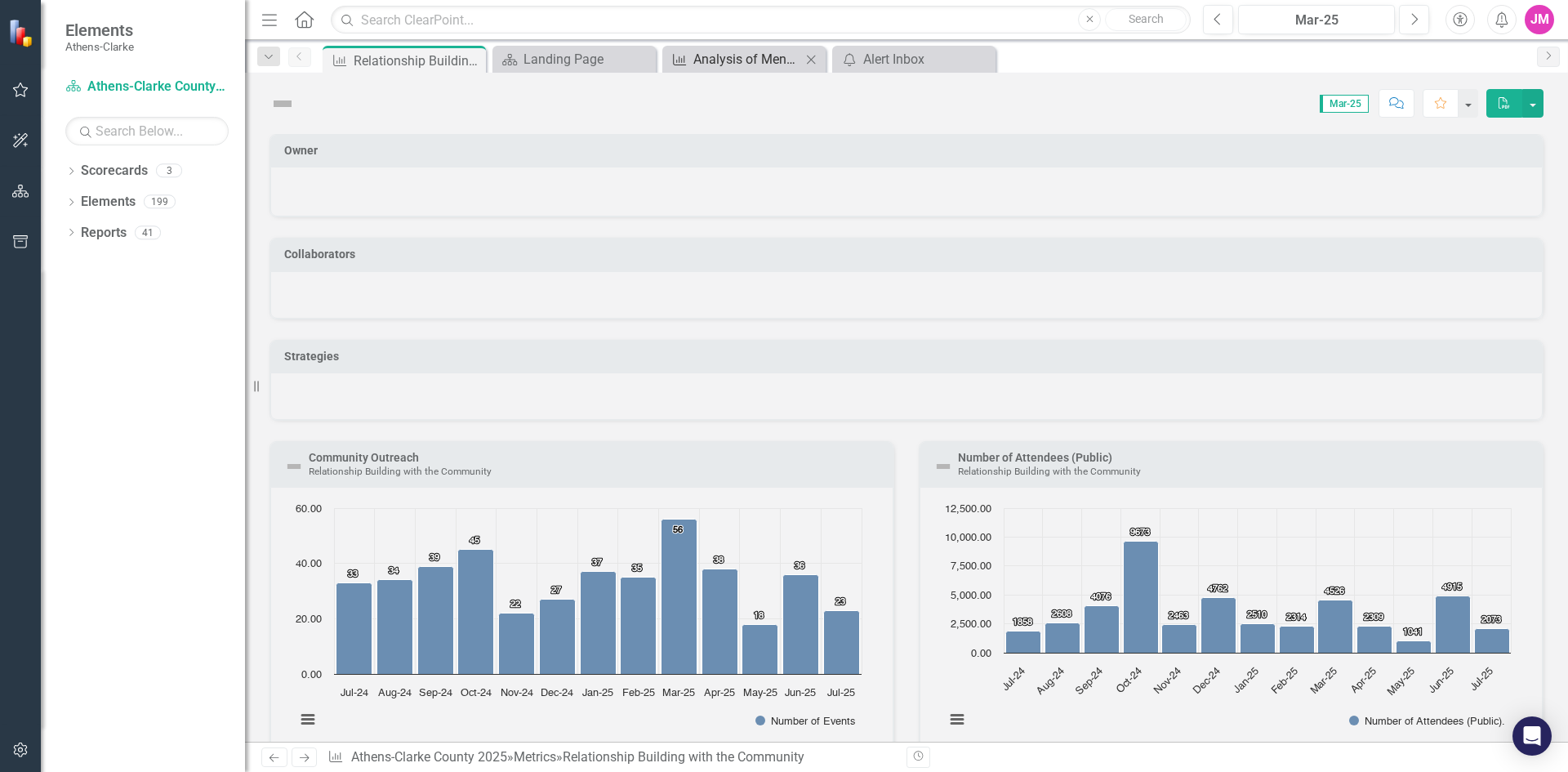 click on "Analysis of Mental Health Co-responder Trends and Team Dynamics Metric" at bounding box center (747, 59) 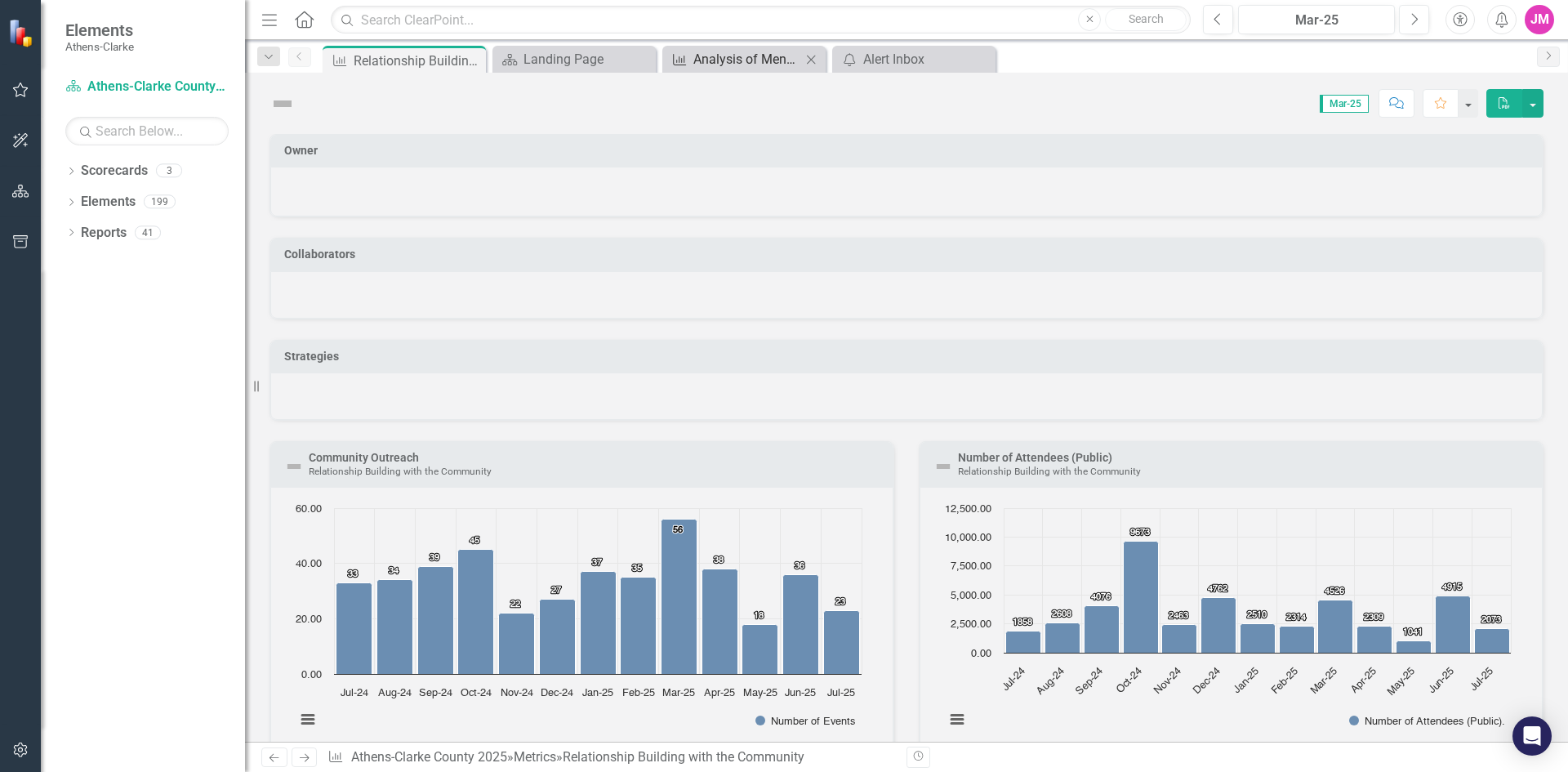 scroll, scrollTop: 0, scrollLeft: 0, axis: both 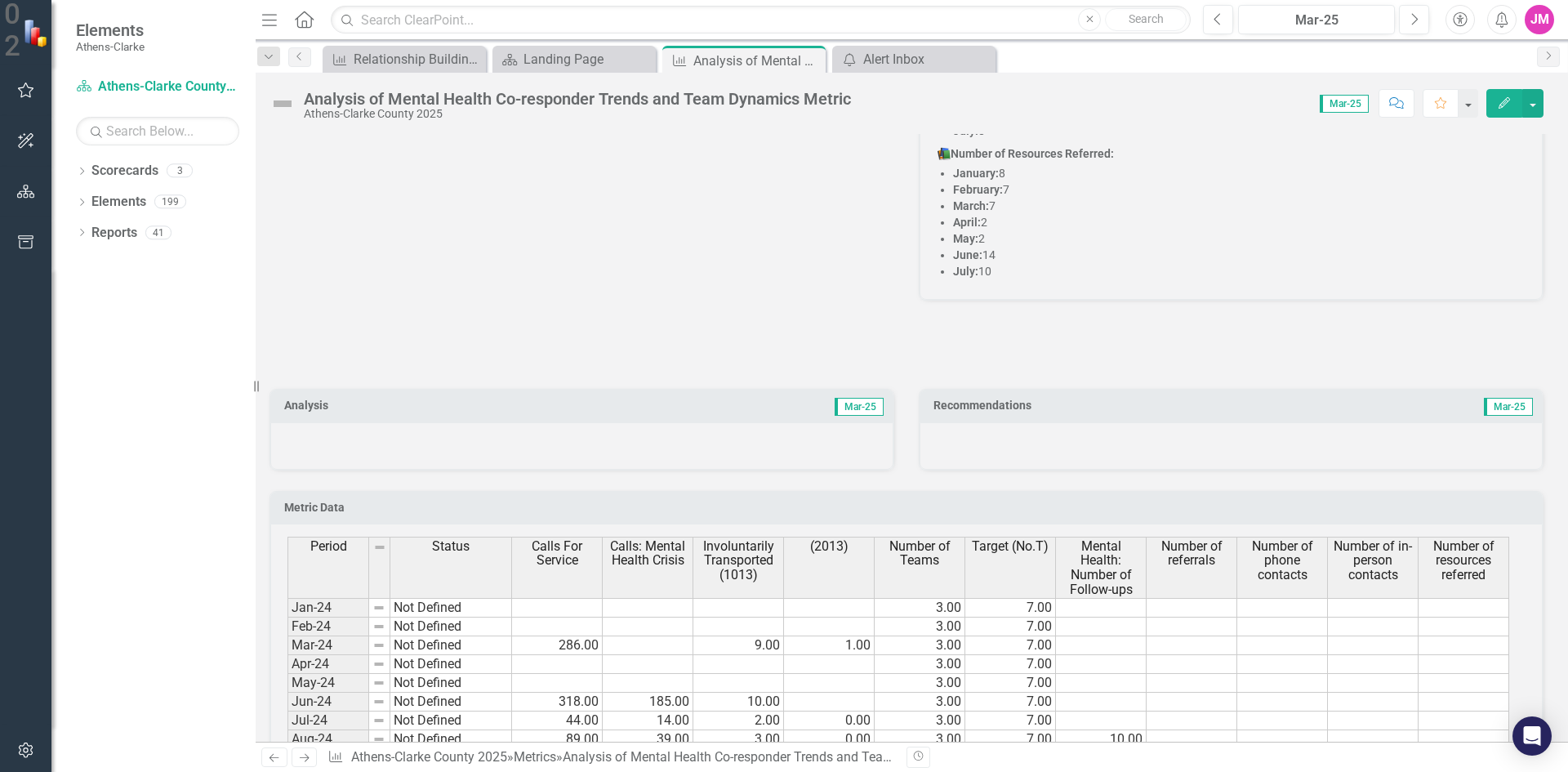 click on "8.00" at bounding box center [1192, 871] 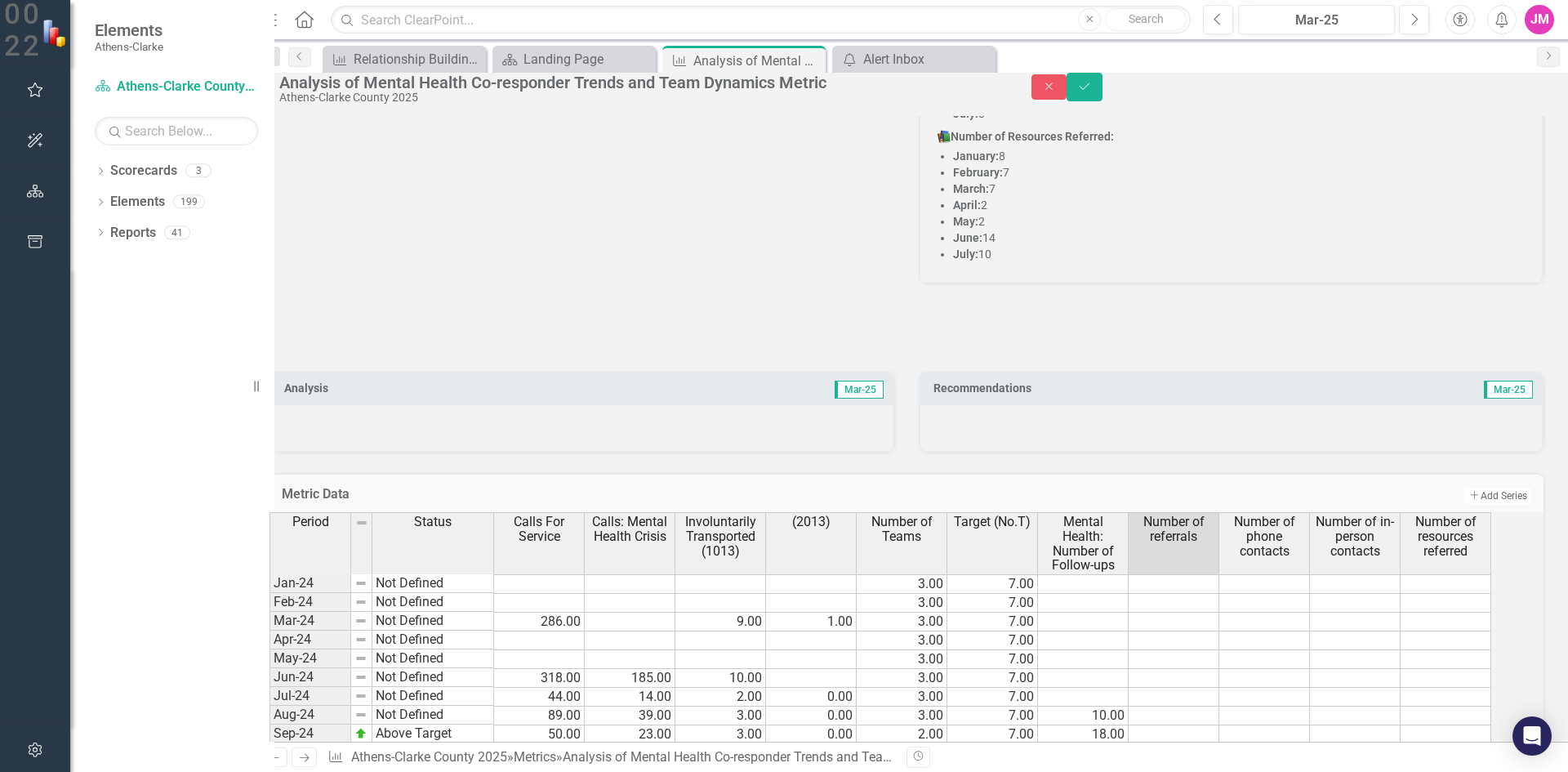 click on "2.00" at bounding box center [1174, 866] 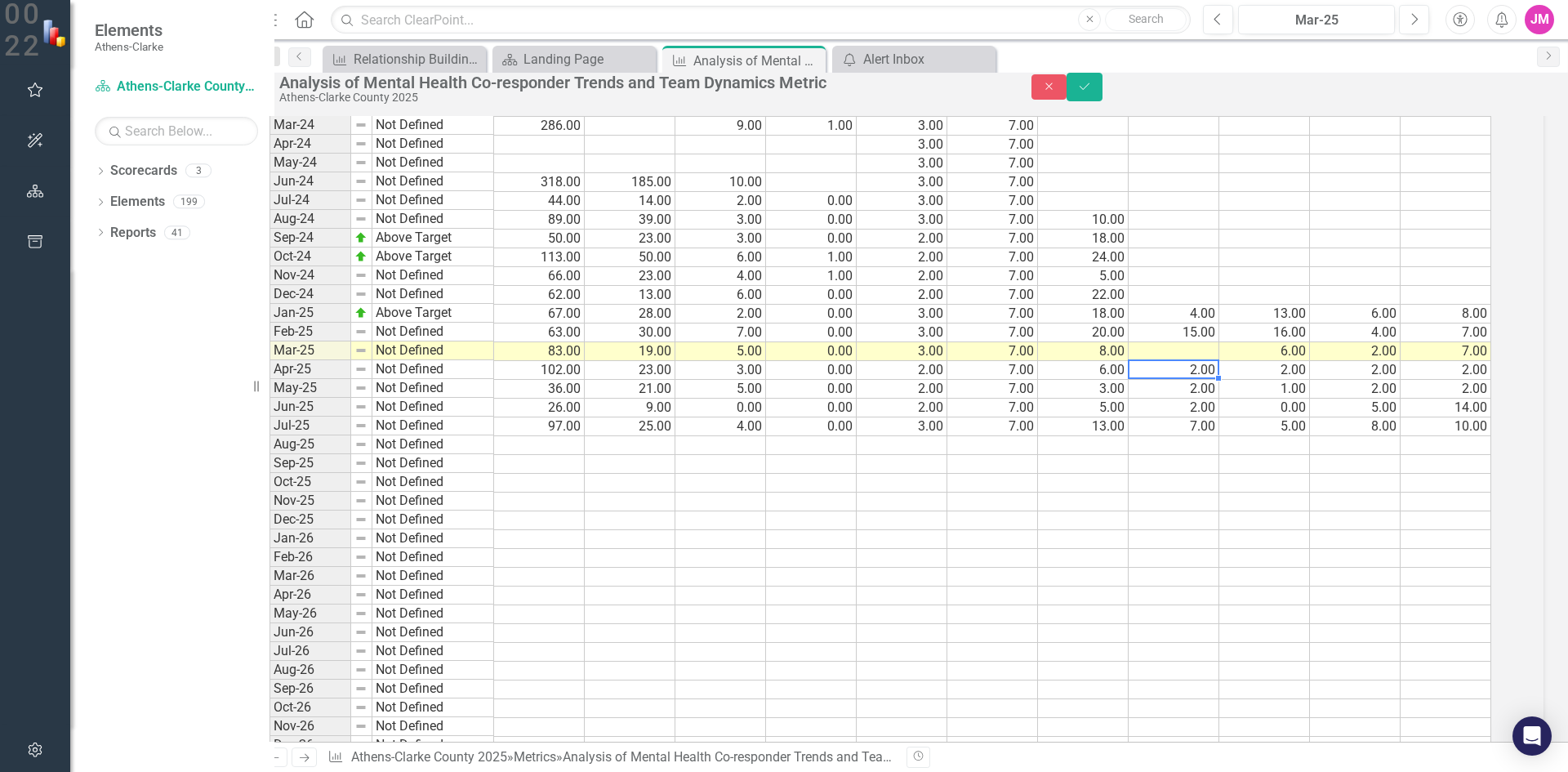 click on "2.00" at bounding box center [1174, 389] 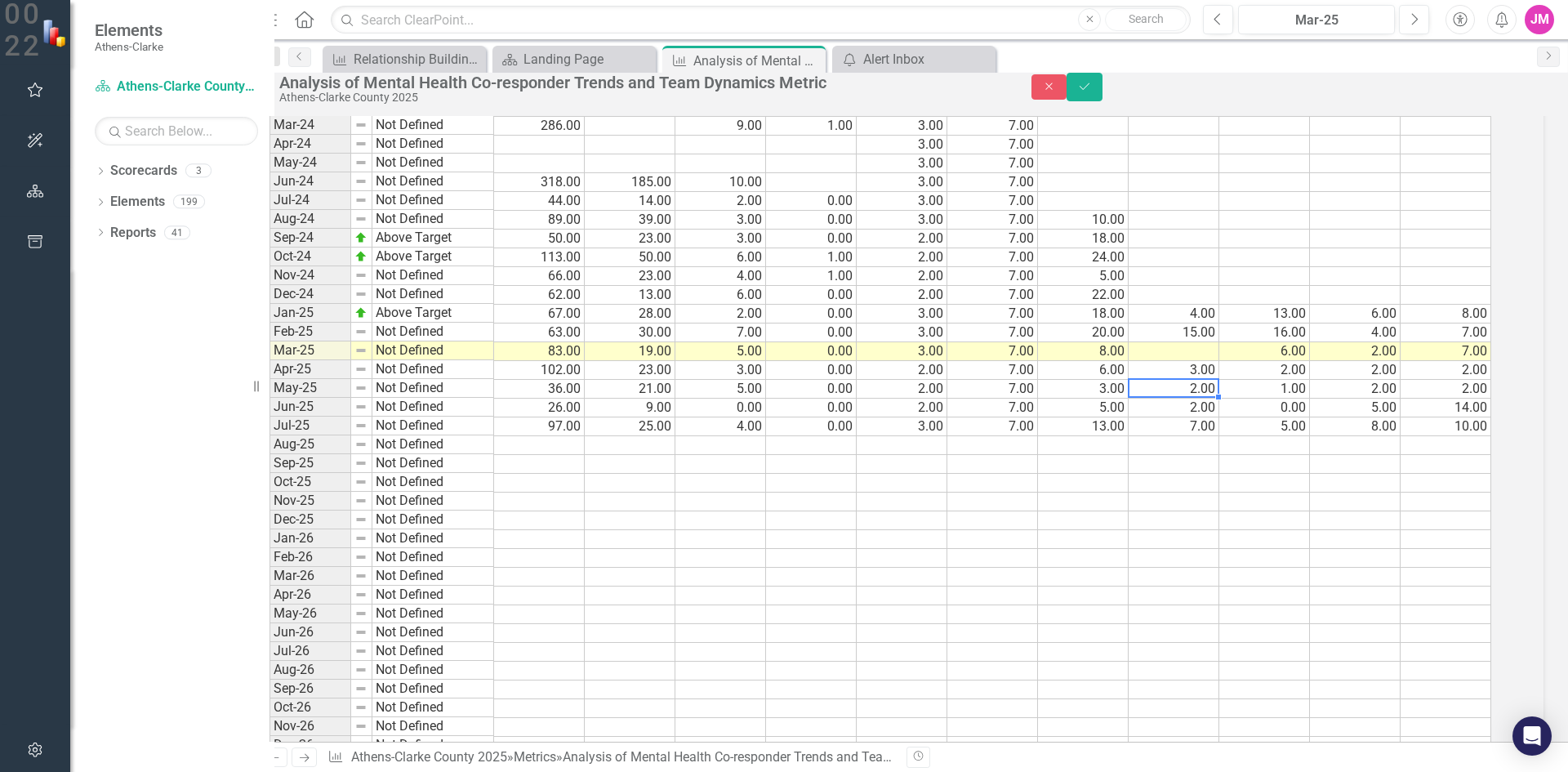 click on "2.00" at bounding box center (1174, 408) 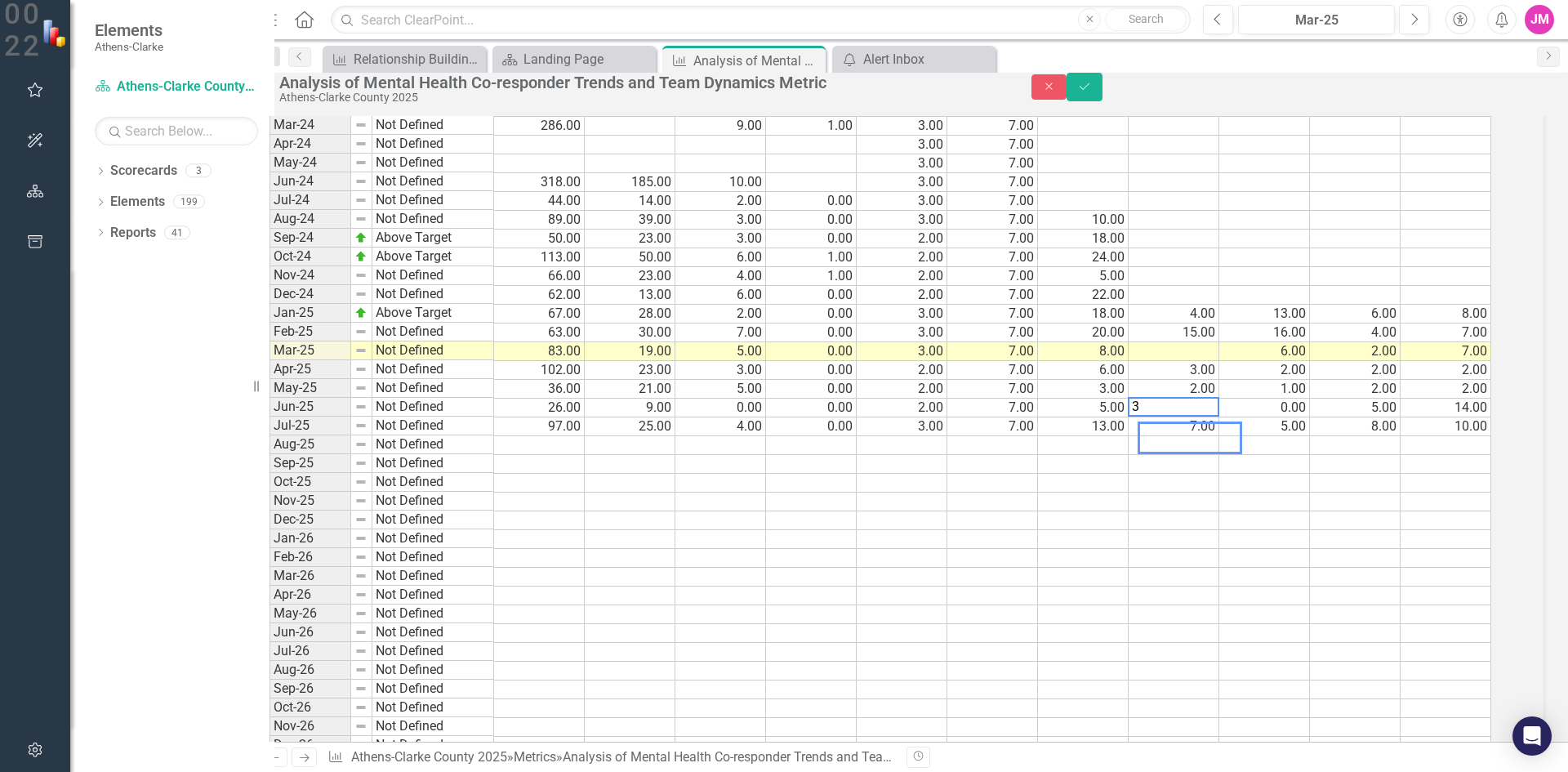 click at bounding box center (1174, 351) 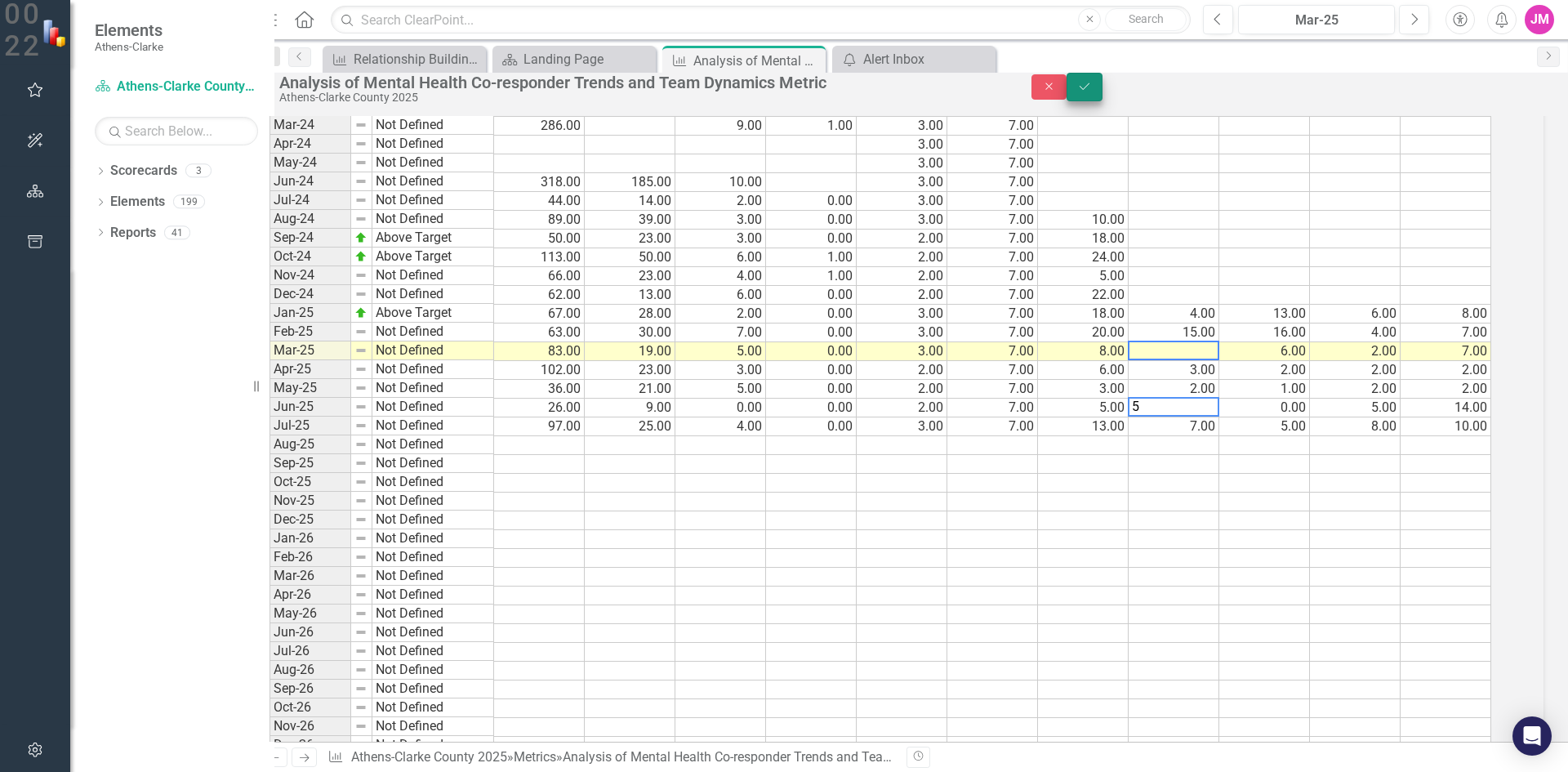 type on "5" 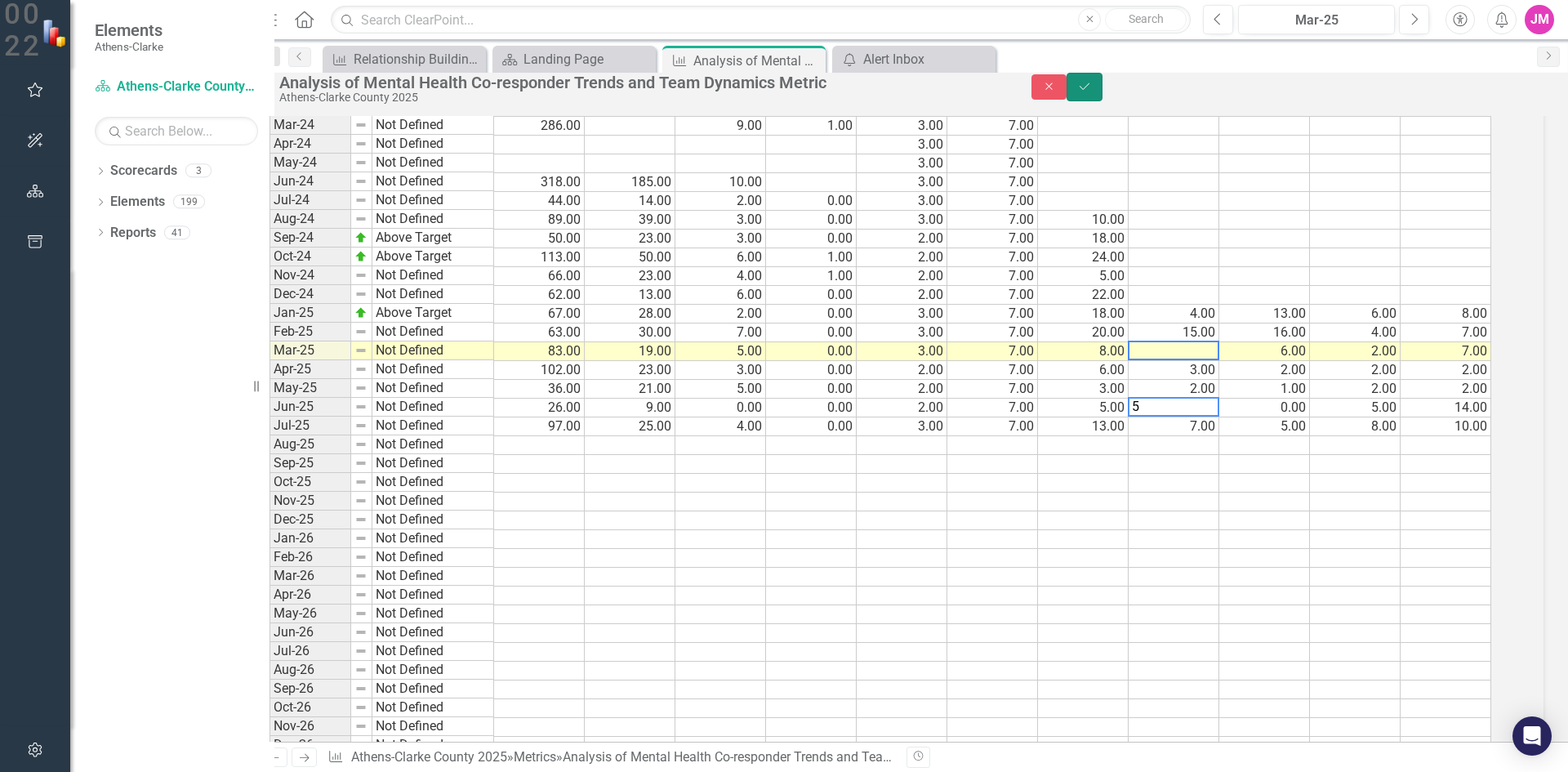 click on "Save" 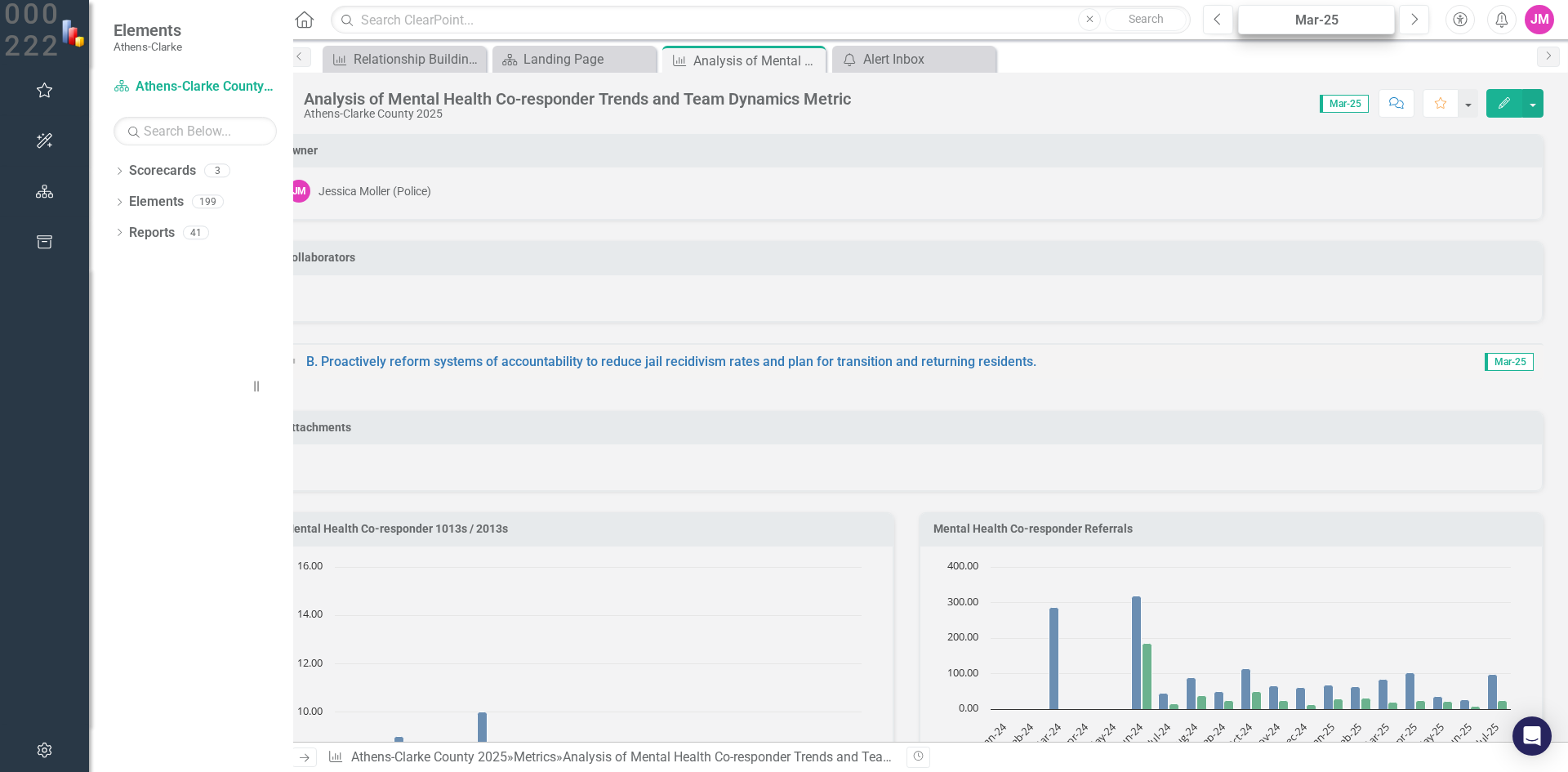 scroll, scrollTop: 1797, scrollLeft: 0, axis: vertical 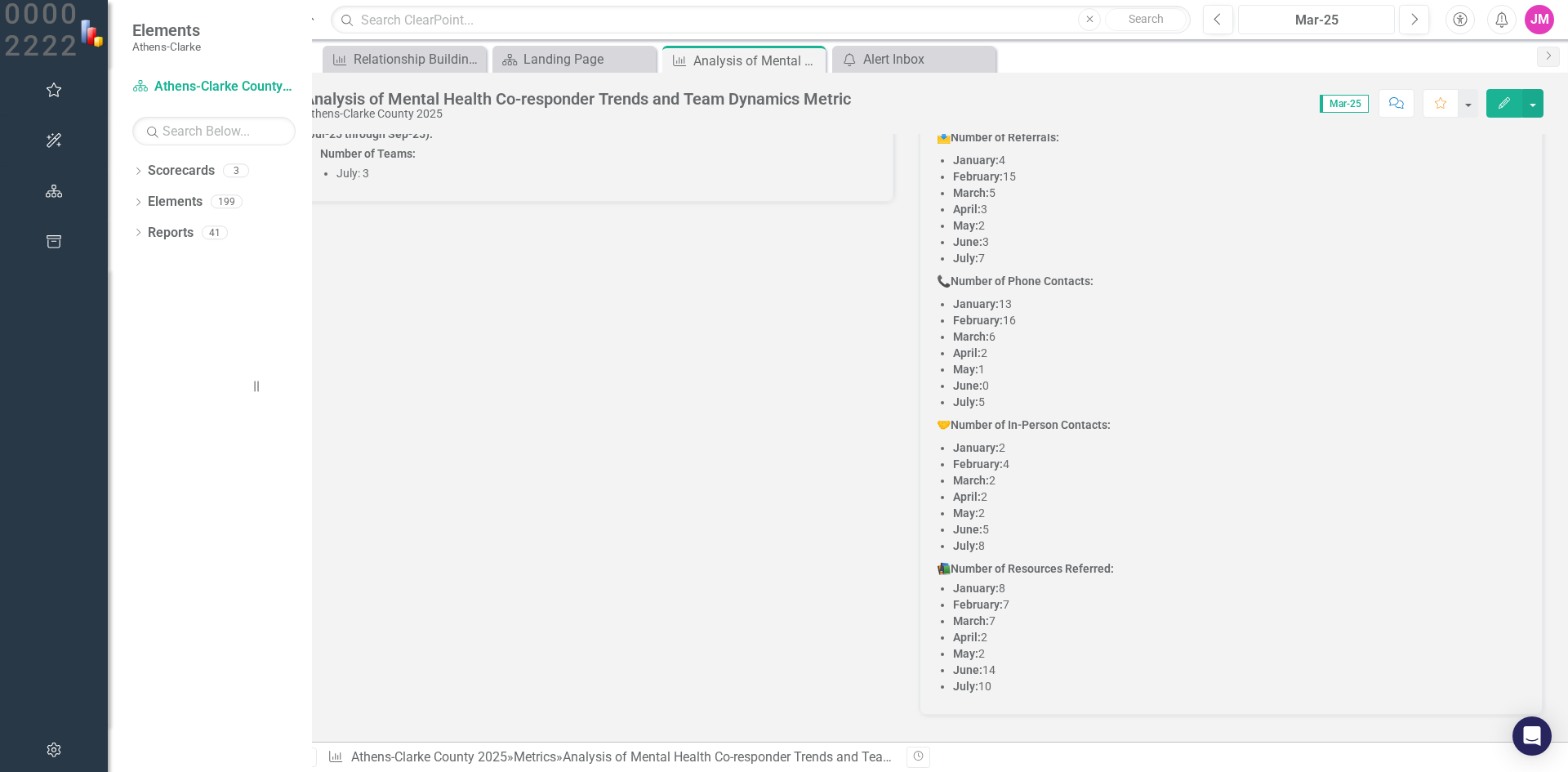 click on "Mar-25" at bounding box center (1316, 20) 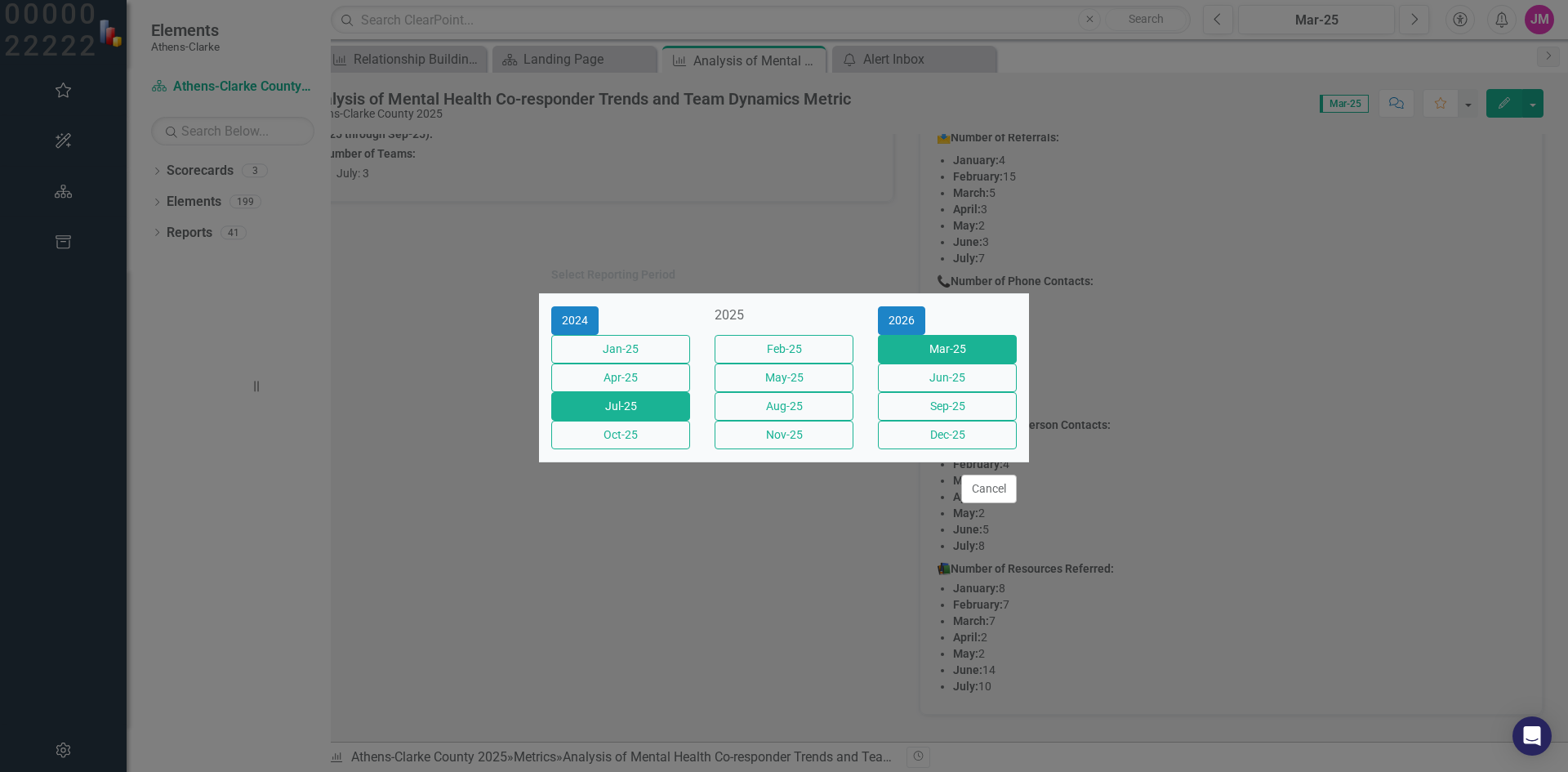 click on "Jul-25" at bounding box center (621, 406) 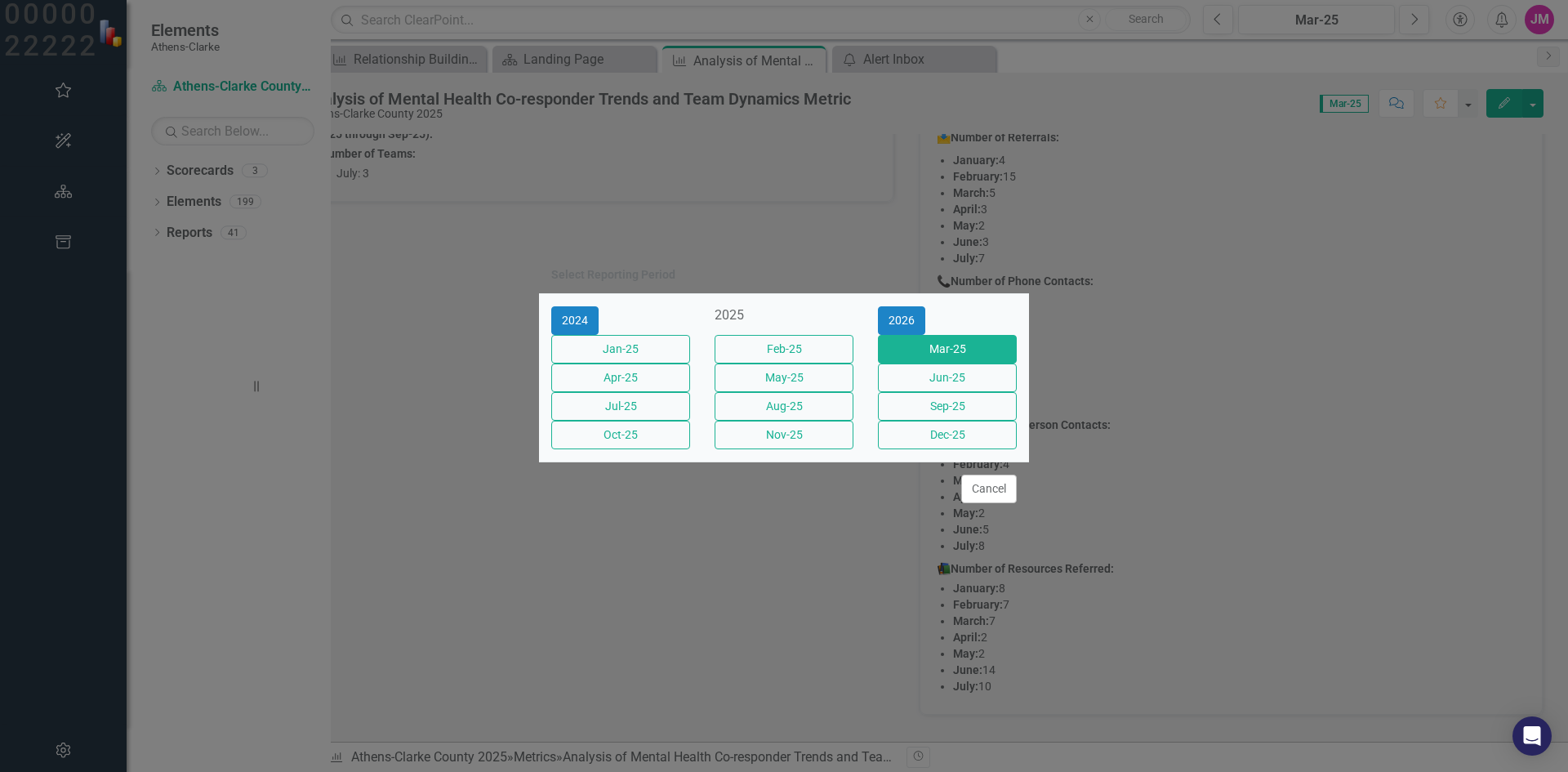 click on "Number of Co-Responder Teams Chart Combination chart with 2 data series. The chart has 1 X axis displaying categories.  The chart has 1 Y axis displaying values. Data ranges from 2 to 7. Created with Highcharts 11.4.8 Chart context menu Number of Teams Target (No.T) Jan-24 Feb-24 Mar-24 Apr-24 May-24 Jun-24 Jul-24 Aug-24 Sep-24 Oct-24 Nov-24 Dec-24 Jan-25 Feb-25 Mar-25 Apr-25 May-25 Jun-25 Jul-25 0.00 1.00 2.00 3.00 4.00 5.00 6.00 7.00 8.00 End of interactive chart. Line 3 Number of Co-Responder Teams
Q1 (Jul-25 through Sep-25):
Number of Teams:
July: 3
Interaction and Referral Data Chart Bar chart with 4 data series. The chart has 1 X axis displaying categories.  The chart has 1 Y axis displaying values. Data ranges from 0 to 16. Created with Highcharts 11.4.8 Chart context menu Number of referrals Number of phone contacts Number of in-person contacts Number of resources referred Jan-25 Feb-25 Mar-25 Apr-25 May-25 Jun-25 Jul-25 0.00 2.00 4.00 6.00 8.00 10.00 12.00 14.00 16.00" at bounding box center [906, 88] 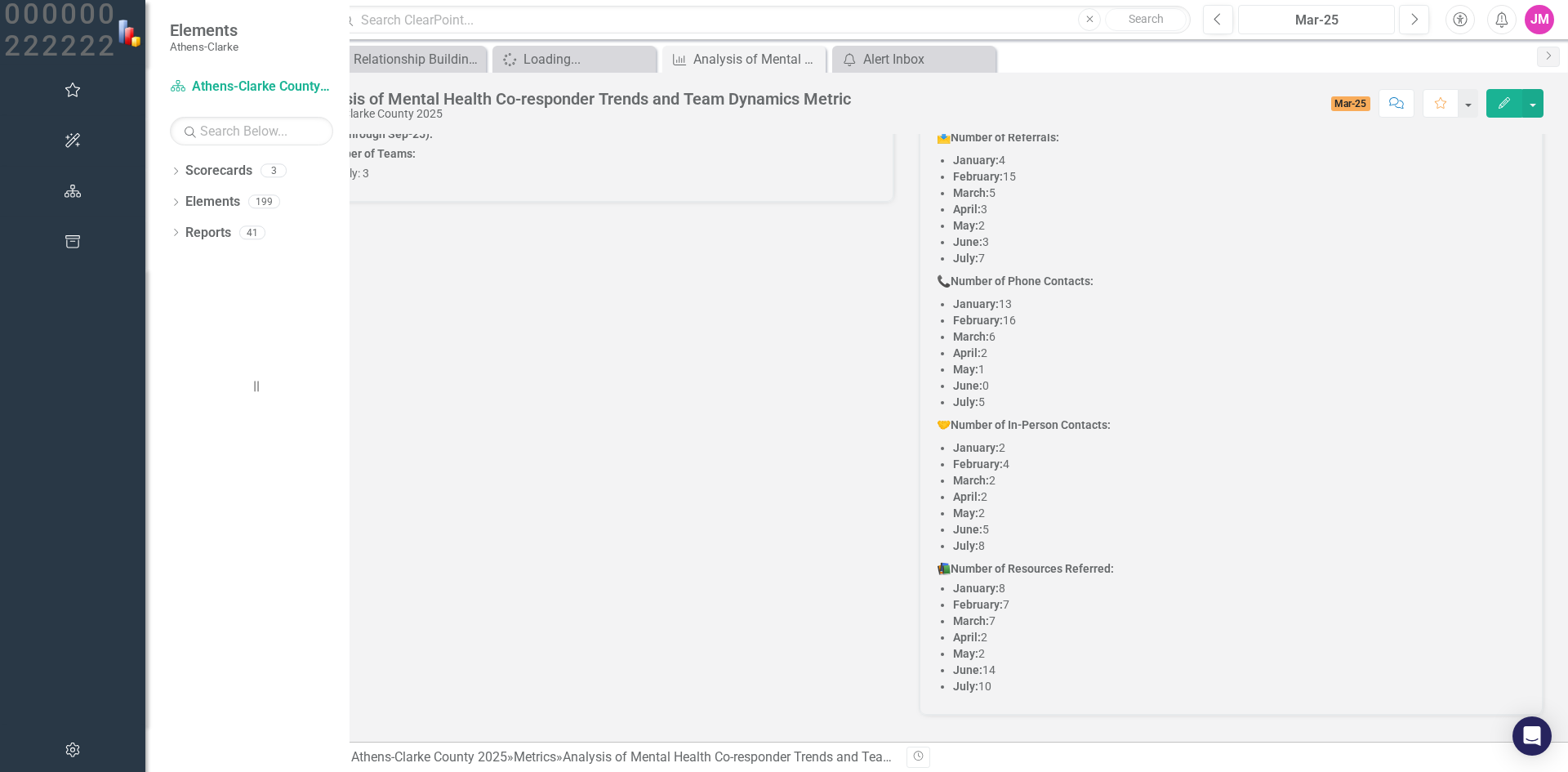 click on "Mar-25" at bounding box center [1316, 20] 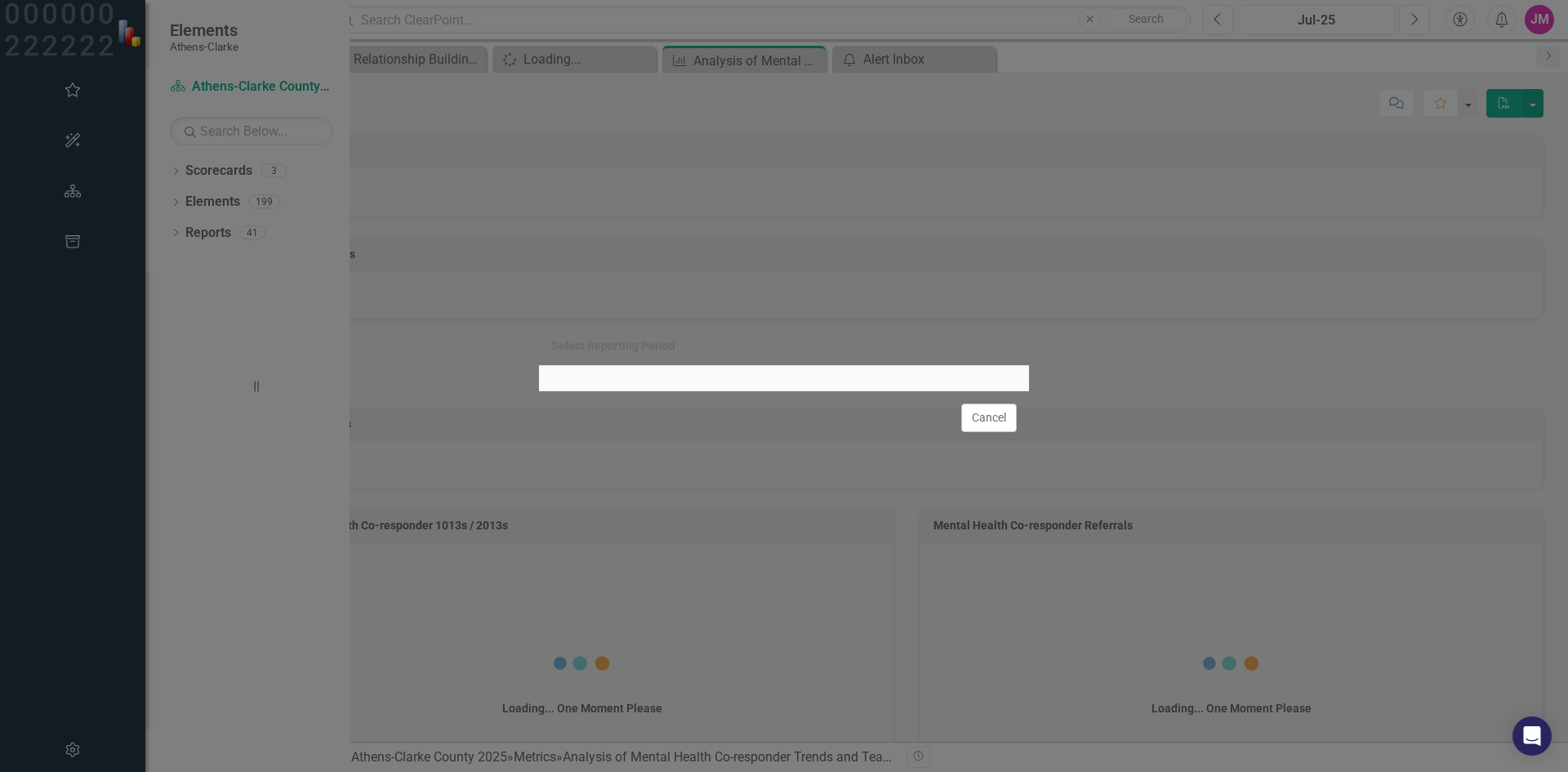 click on "Select Reporting Period Cancel" at bounding box center (784, 386) 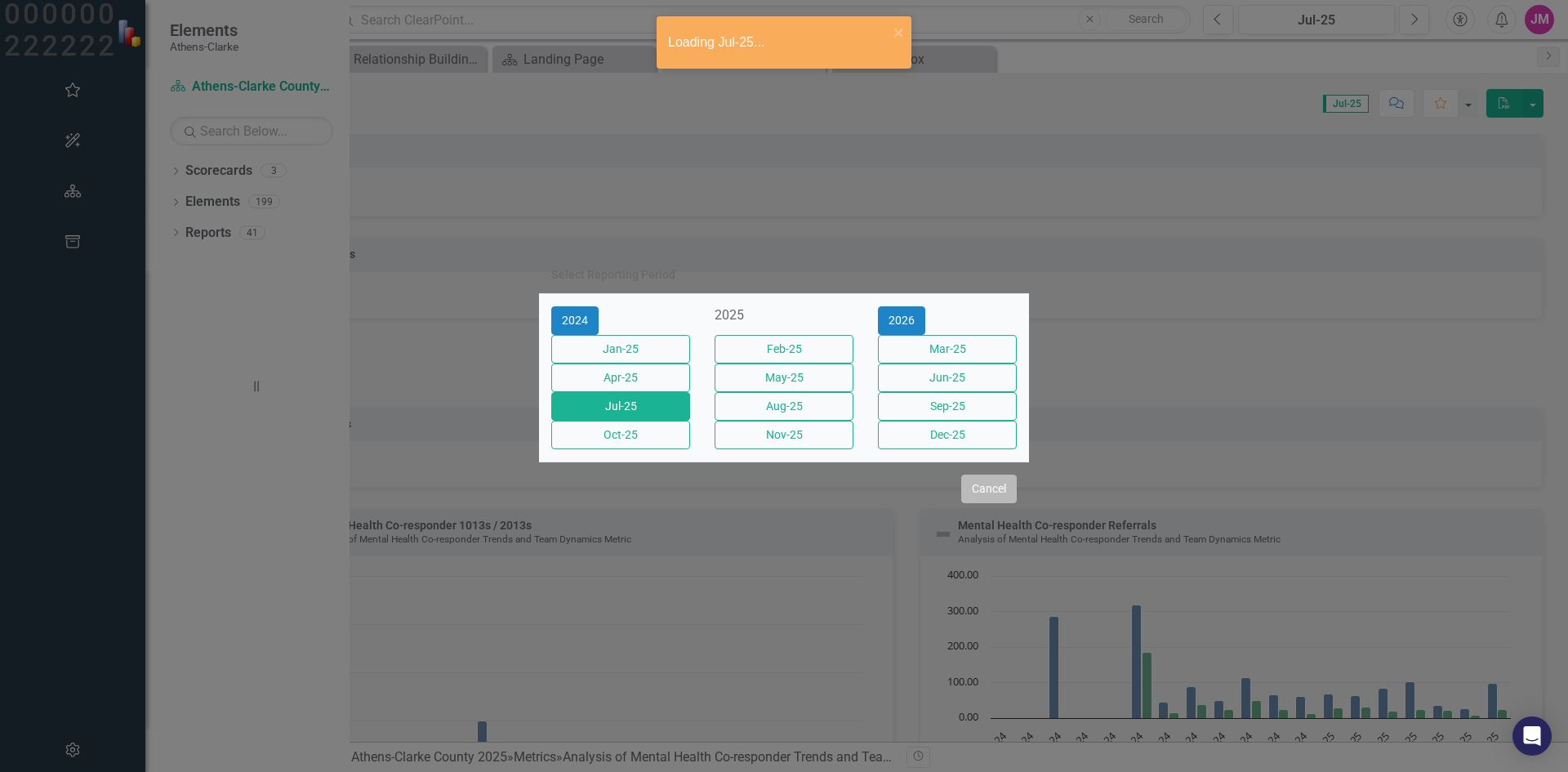 click on "Cancel" at bounding box center (989, 489) 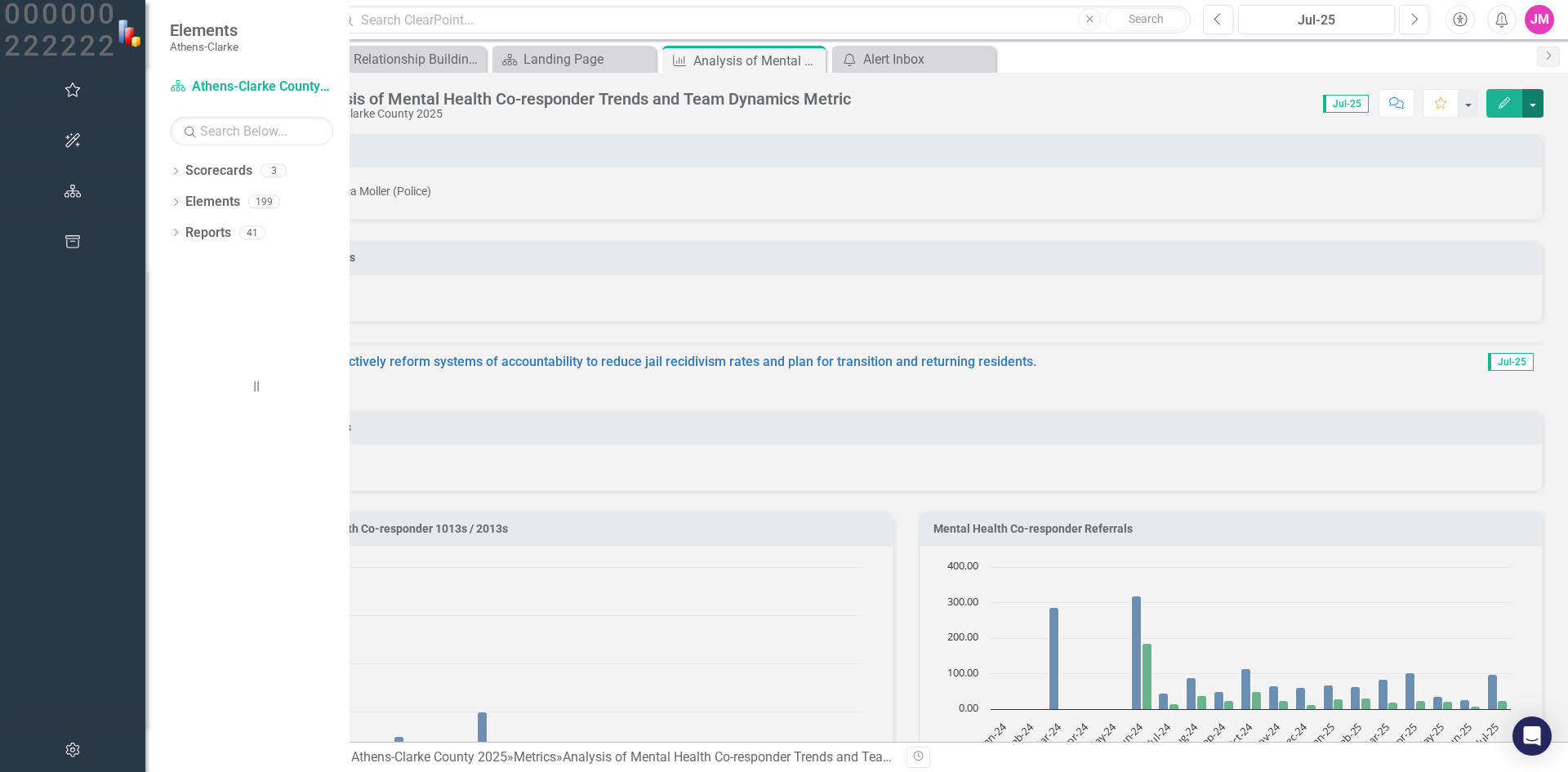 click at bounding box center (1533, 103) 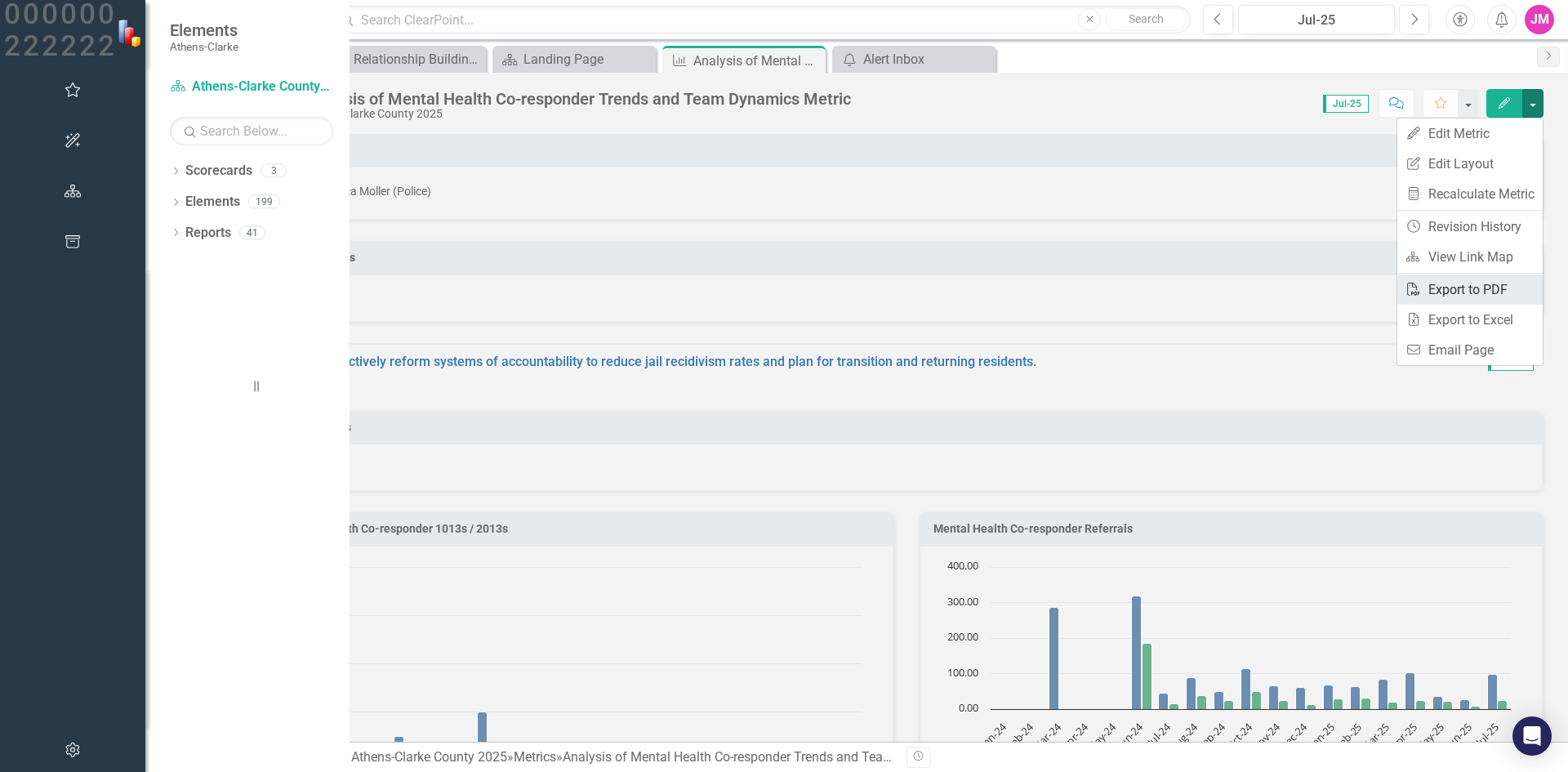 click on "PDF Export to PDF" at bounding box center (1470, 289) 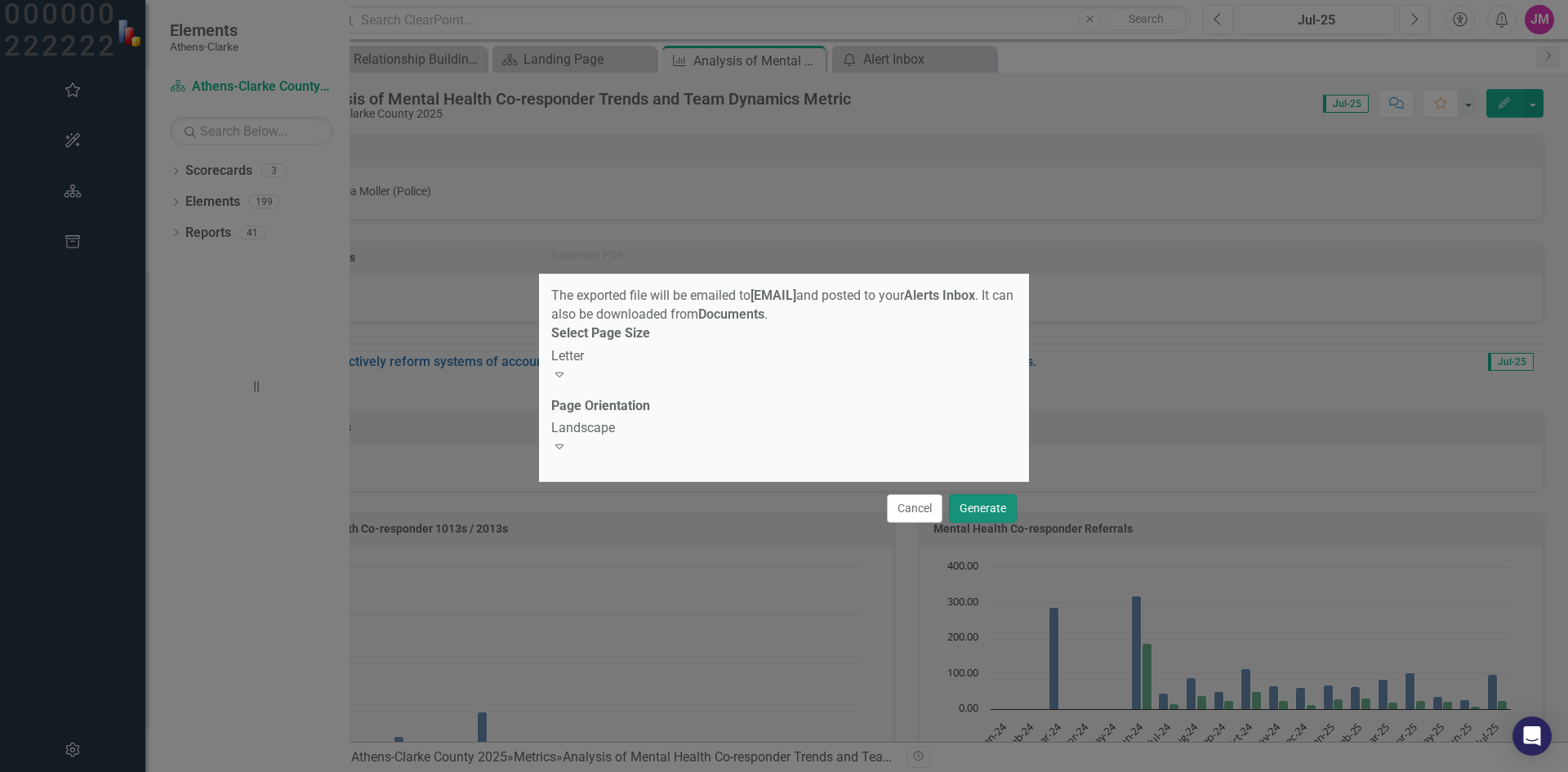 click on "Generate" at bounding box center [982, 508] 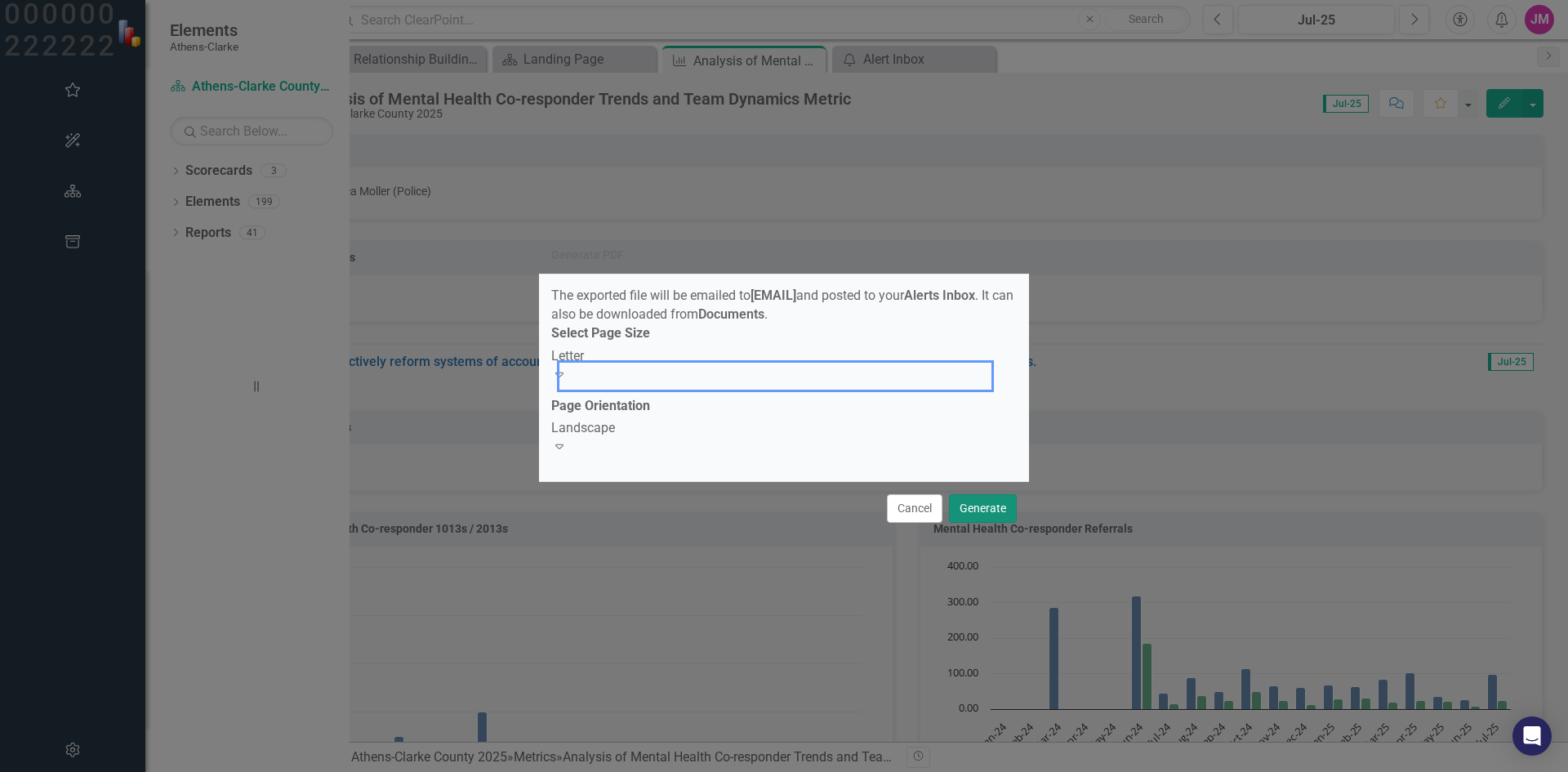 click on "Generate" at bounding box center (982, 508) 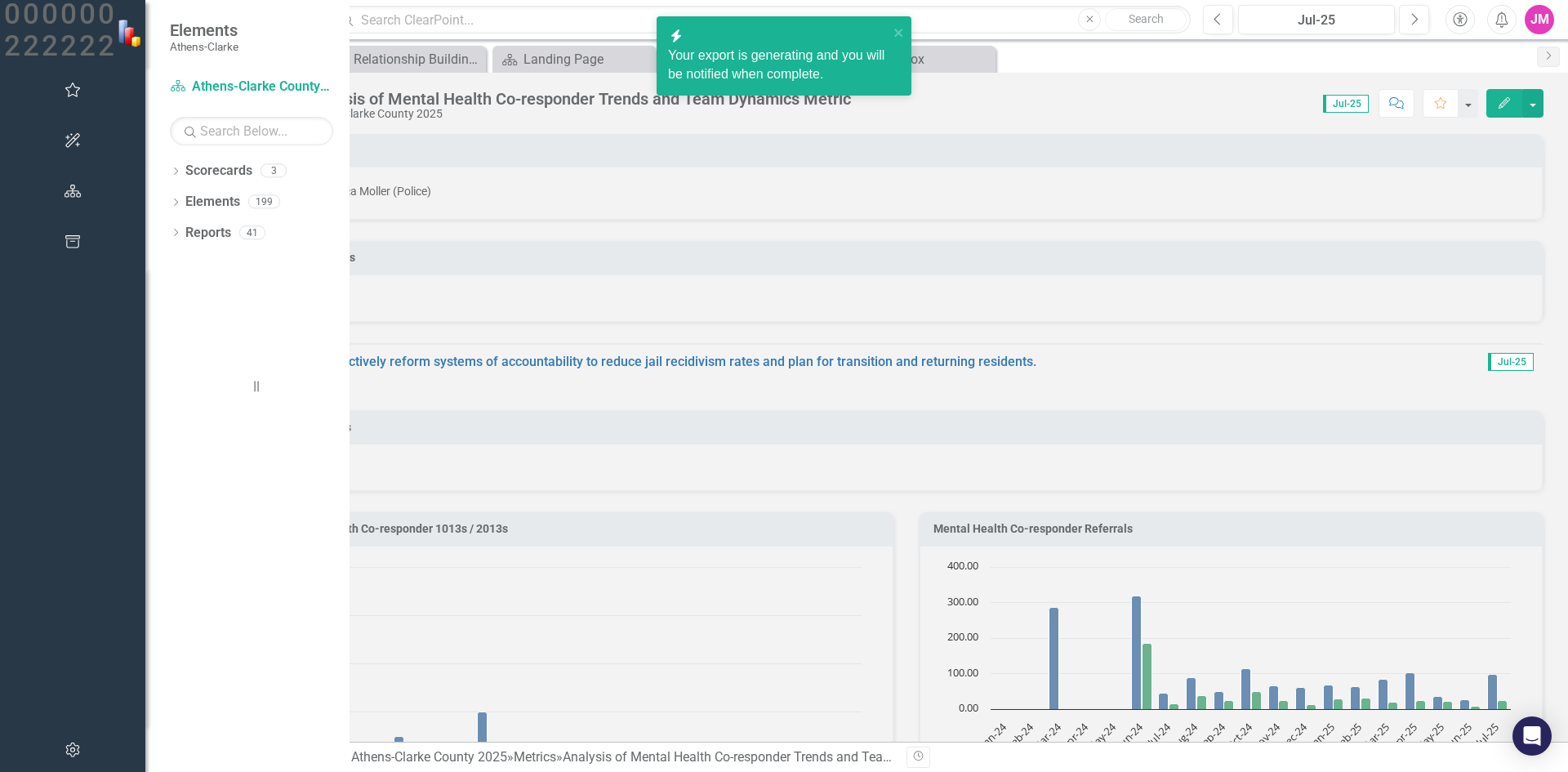 click on "Alerts" 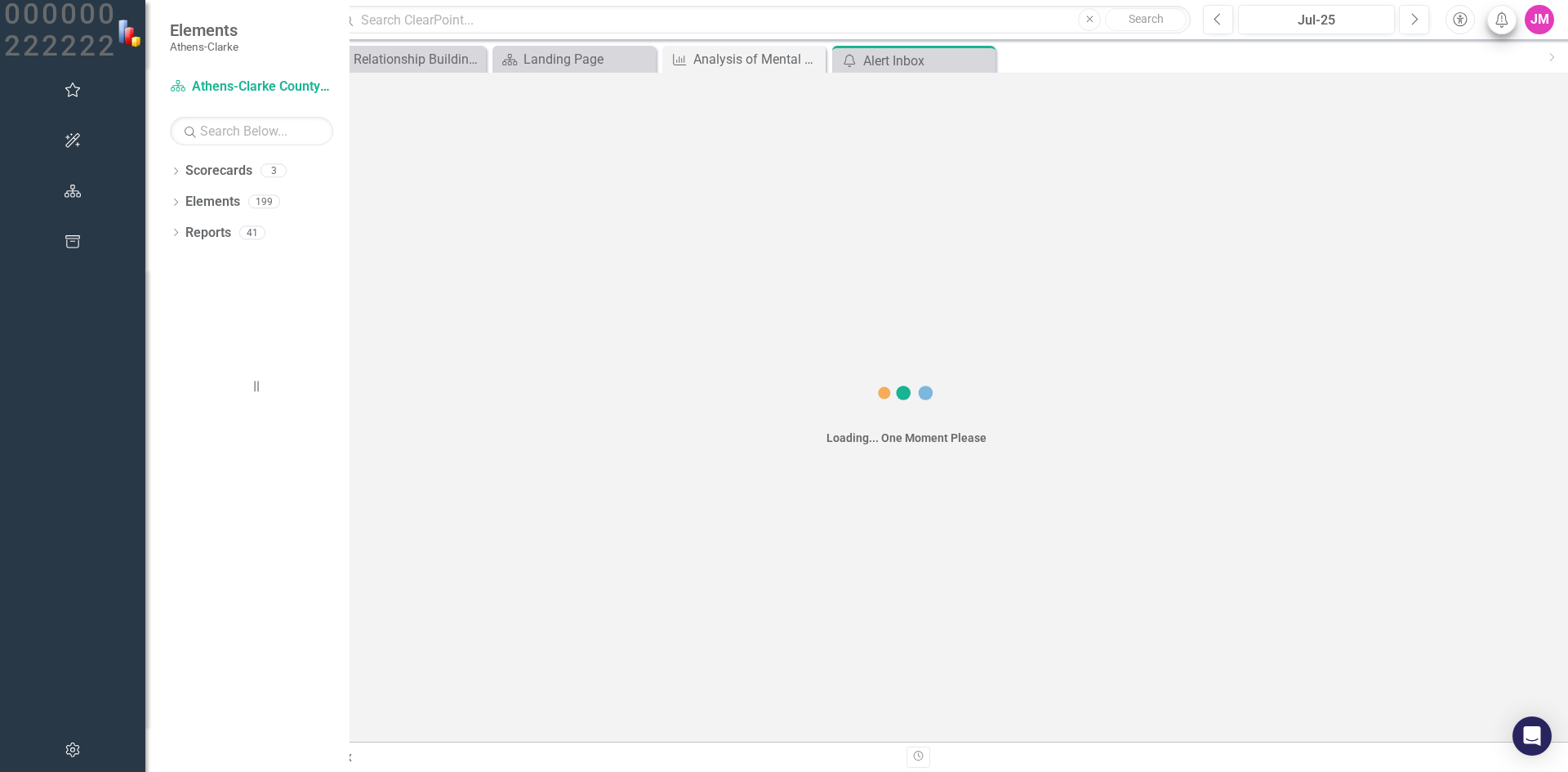 scroll, scrollTop: 0, scrollLeft: 0, axis: both 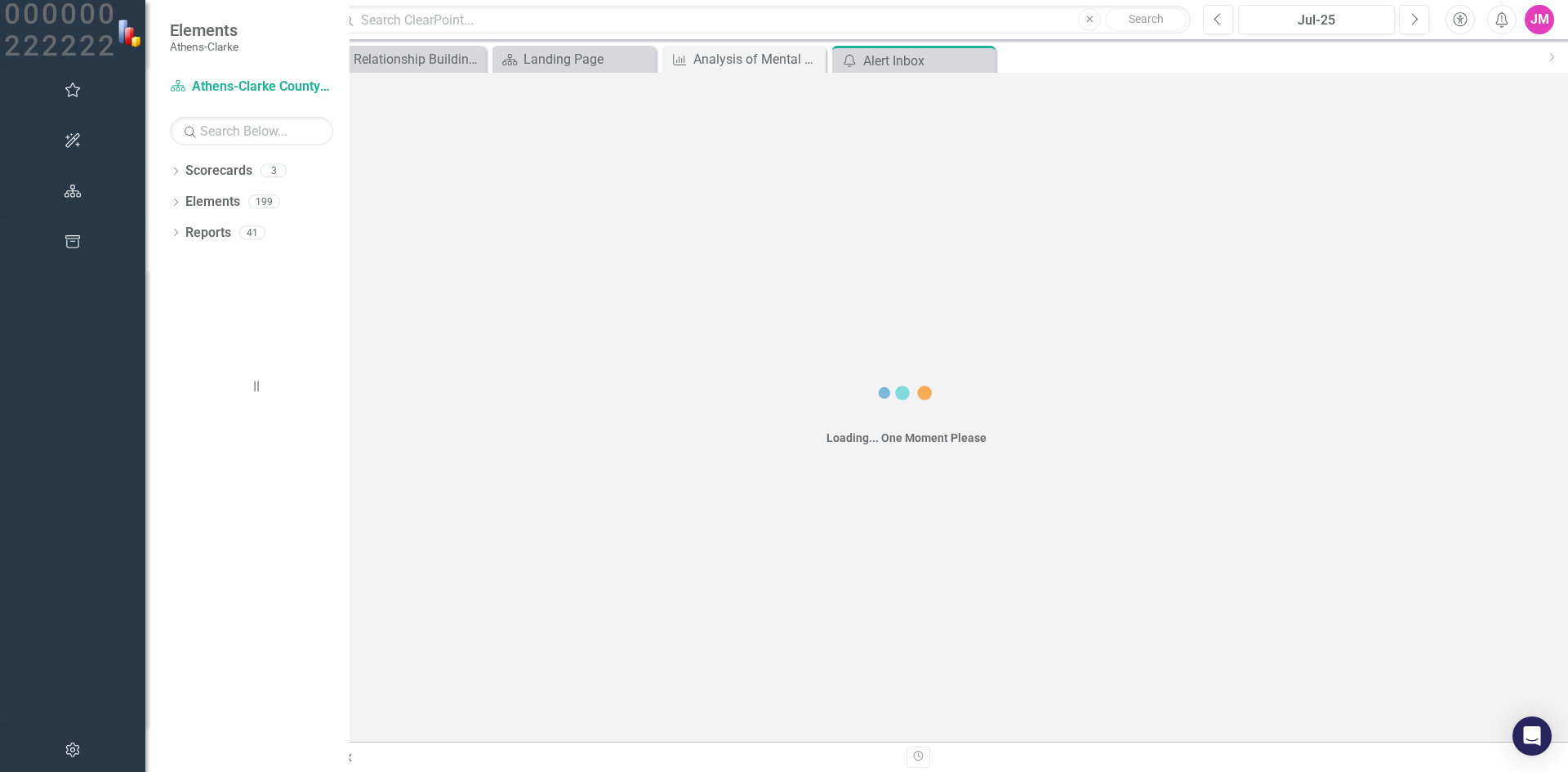 drag, startPoint x: 1499, startPoint y: 18, endPoint x: 1130, endPoint y: 306, distance: 468.0865 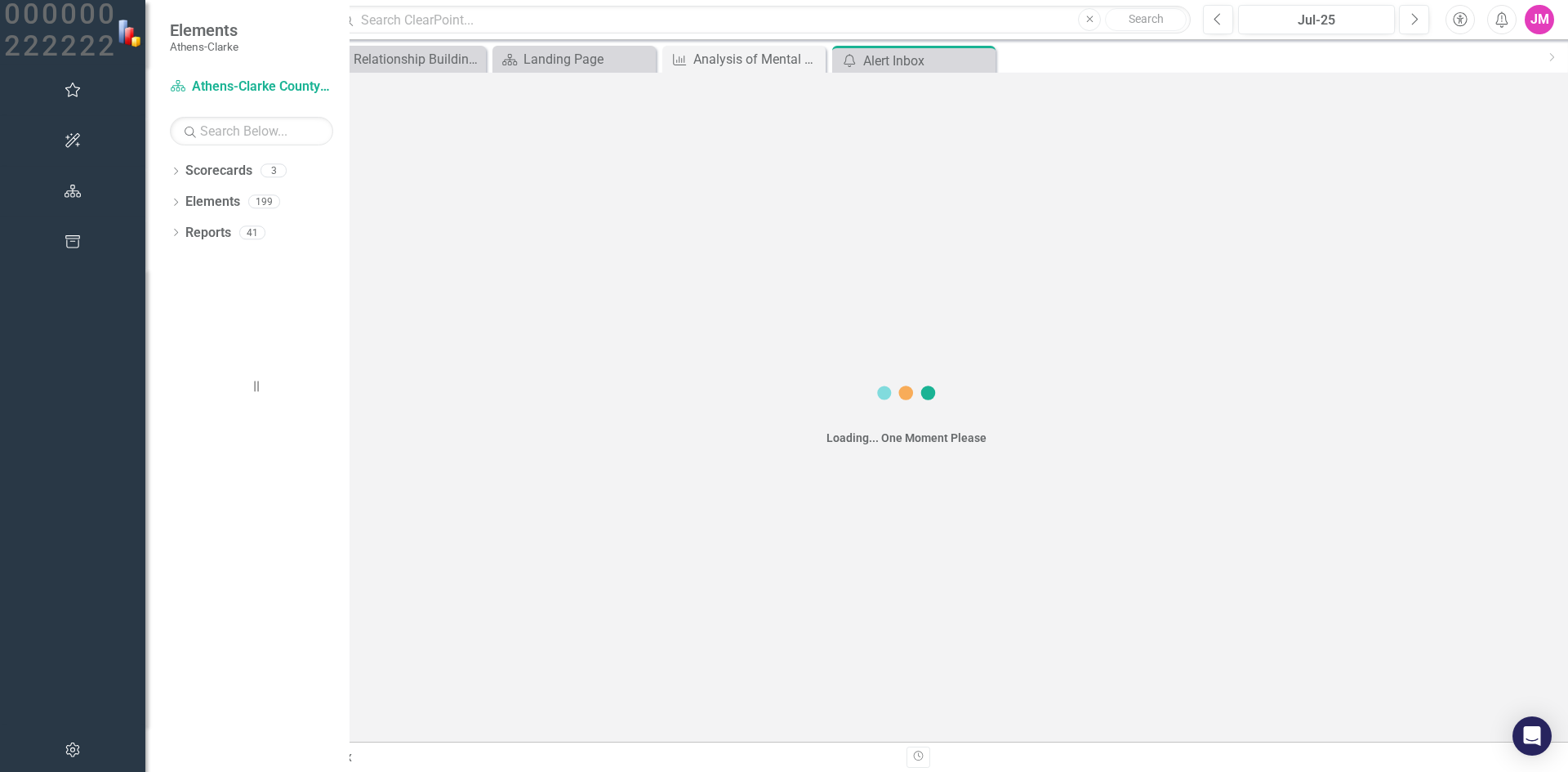 click on "Loading... One Moment Please" at bounding box center [906, 407] 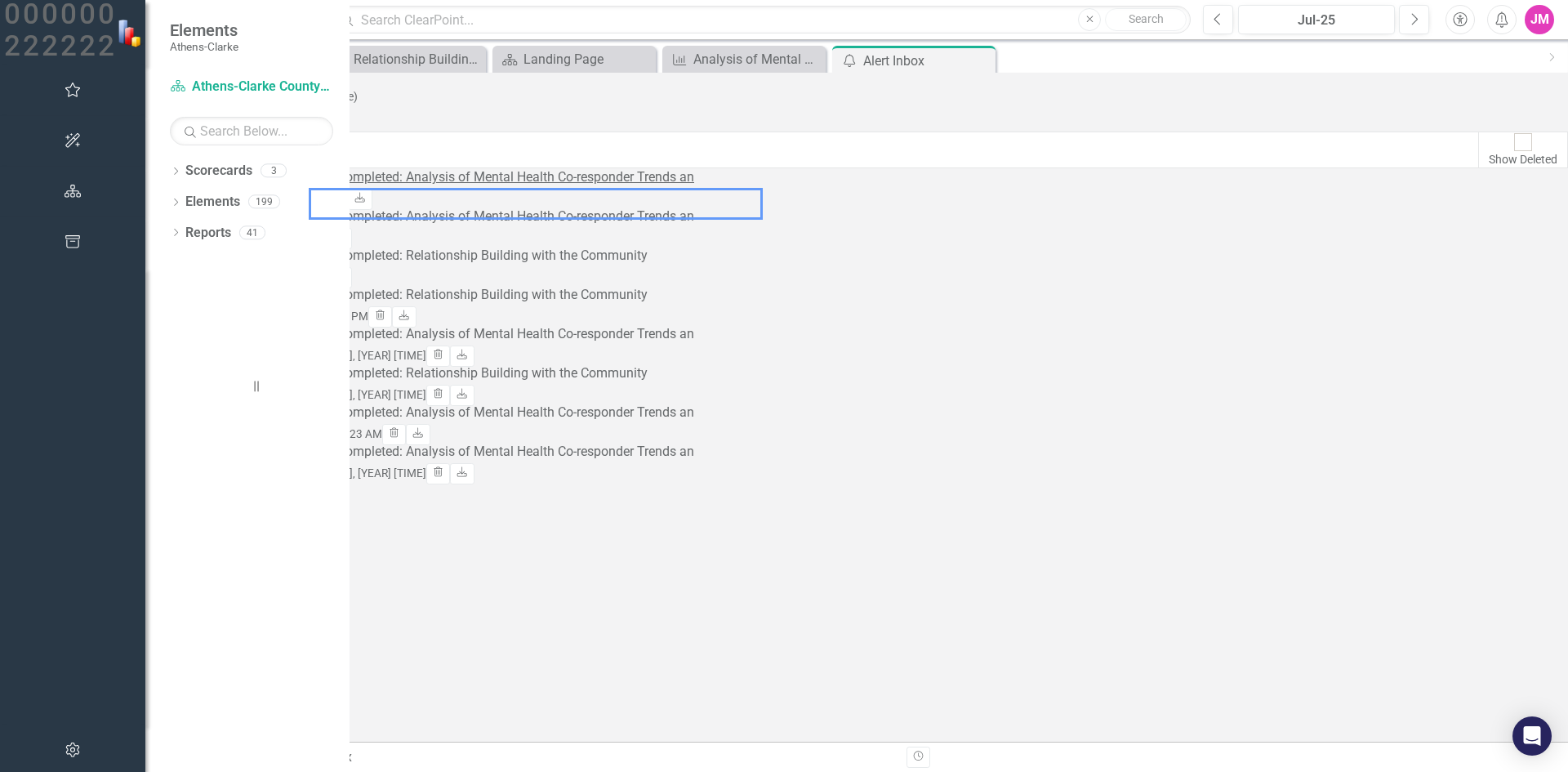 click on "Page Export Completed: Analysis of Mental Health Co-responder Trends an" at bounding box center [479, 177] 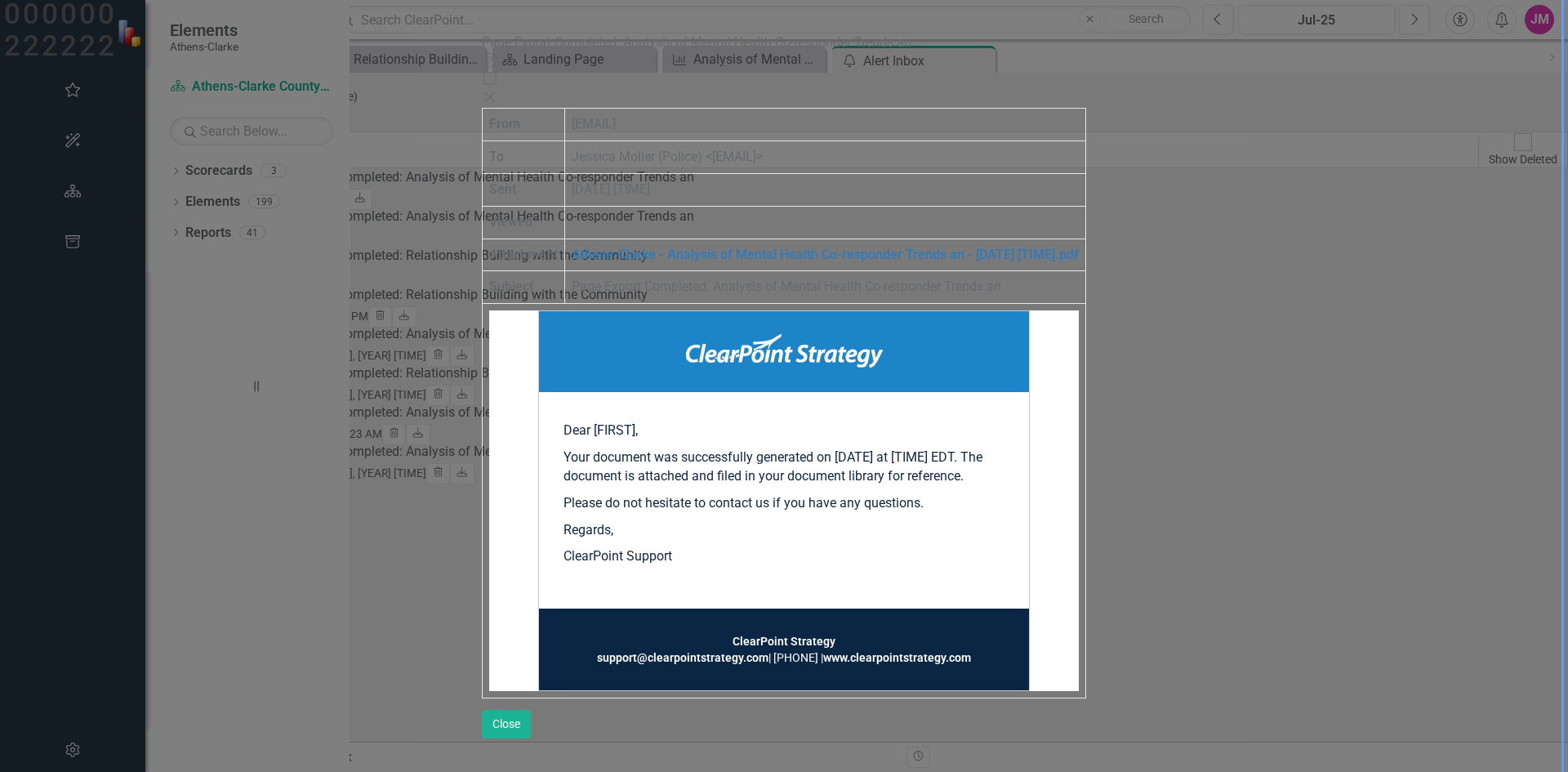click on "Page Export Completed: Analysis of Mental Health Co-responder Trends an Help Maximize Close From notify@clearpointstrategy.com To Jessica Moller (Police)     < jessica.moller@accgov.com > Sent Aug 4, 2025 1:40 PM Viewed Attachment Athens-Clarke - Analysis of Mental Health Co-responder Trends an - 2025-08-04 134006.pdf Subject Page Export Completed: Analysis of Mental Health Co-responder Trends an
Dear Jessica, Your document was successfully generated on August 4, 2025 at 1:40 PM EDT.  The document is attached and filed in your document library for reference. Please do not hesitate to contact us if you have any questions.
Regards,
ClearPoint Support
ClearPoint Strategy
support@clearpointstrategy.com  |
(866) 568-0590 |" at bounding box center (784, 386) 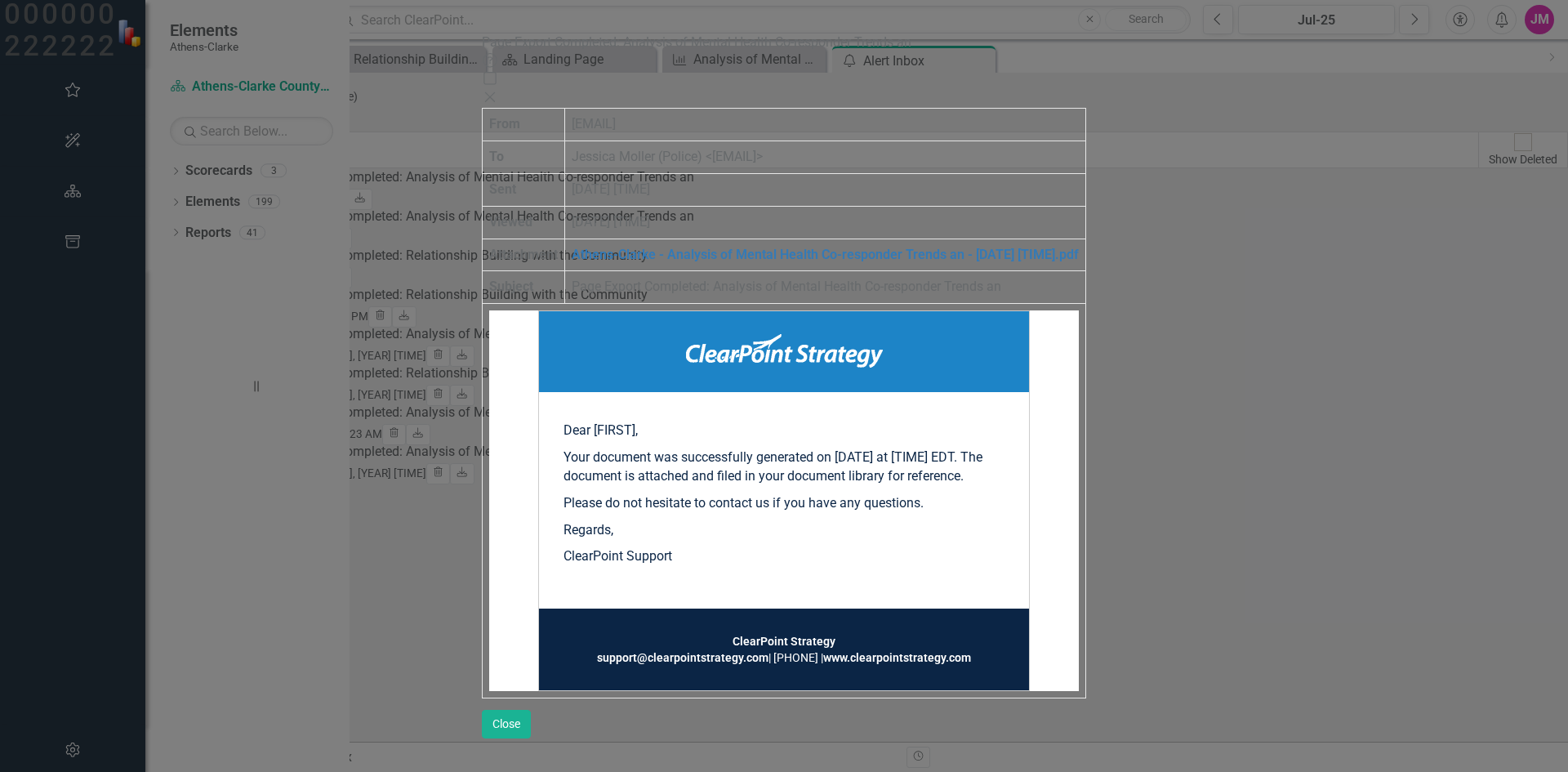 click on "Page Export Completed: Analysis of Mental Health Co-responder Trends an Help Maximize Close From notify@clearpointstrategy.com To Jessica Moller (Police)     < jessica.moller@accgov.com > Sent Aug 4, 2025 1:40 PM Viewed Aug 4, 2025 1:40 PM Attachment Athens-Clarke - Analysis of Mental Health Co-responder Trends an - 2025-08-04 134006.pdf Subject Page Export Completed: Analysis of Mental Health Co-responder Trends an
Dear Jessica, Your document was successfully generated on August 4, 2025 at 1:40 PM EDT.  The document is attached and filed in your document library for reference. Please do not hesitate to contact us if you have any questions.
Regards,
ClearPoint Support
ClearPoint Strategy
support@clearpointstrategy.com www.clearpointstrategy.com" at bounding box center (784, 386) 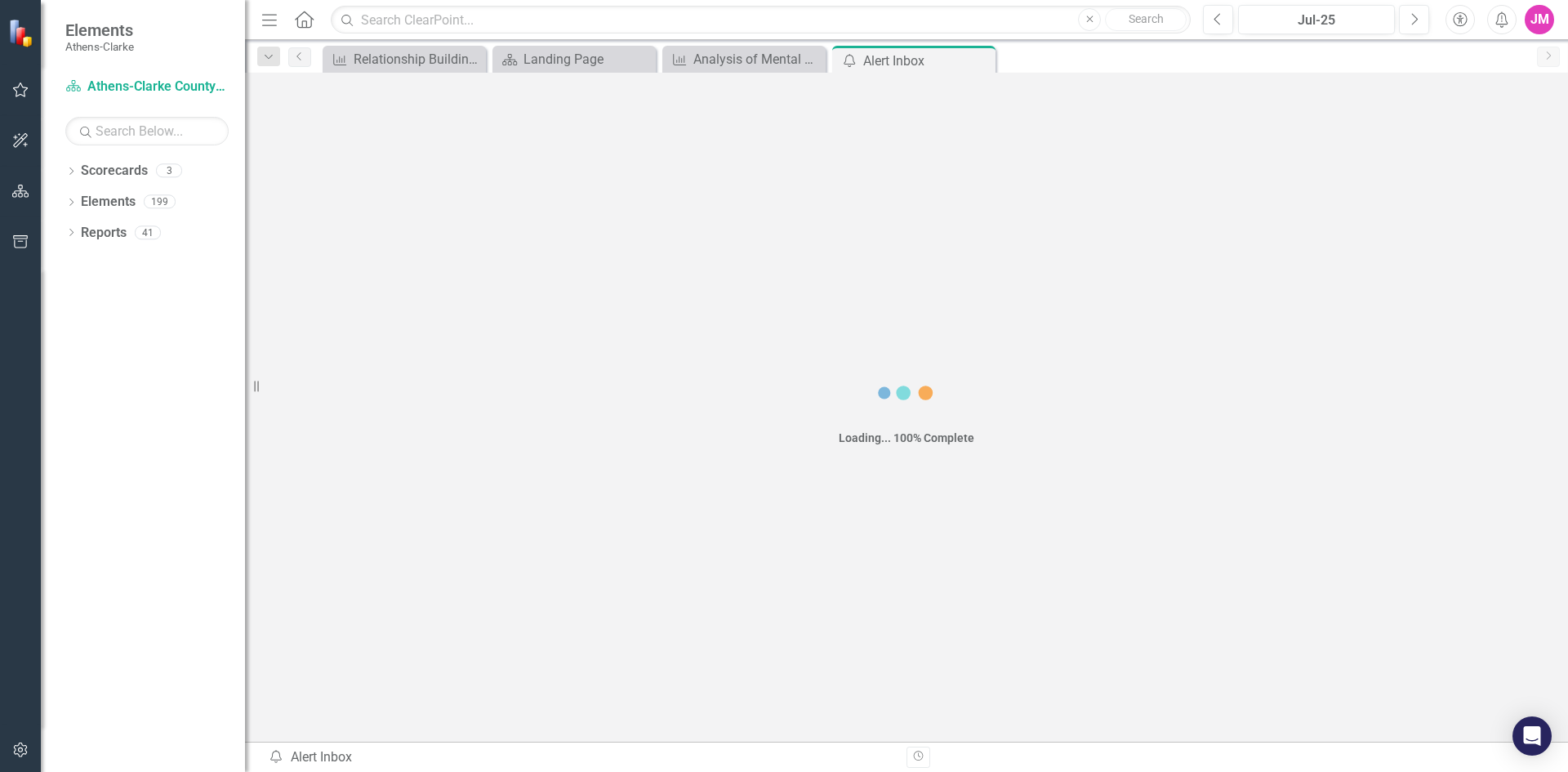 scroll, scrollTop: 0, scrollLeft: 0, axis: both 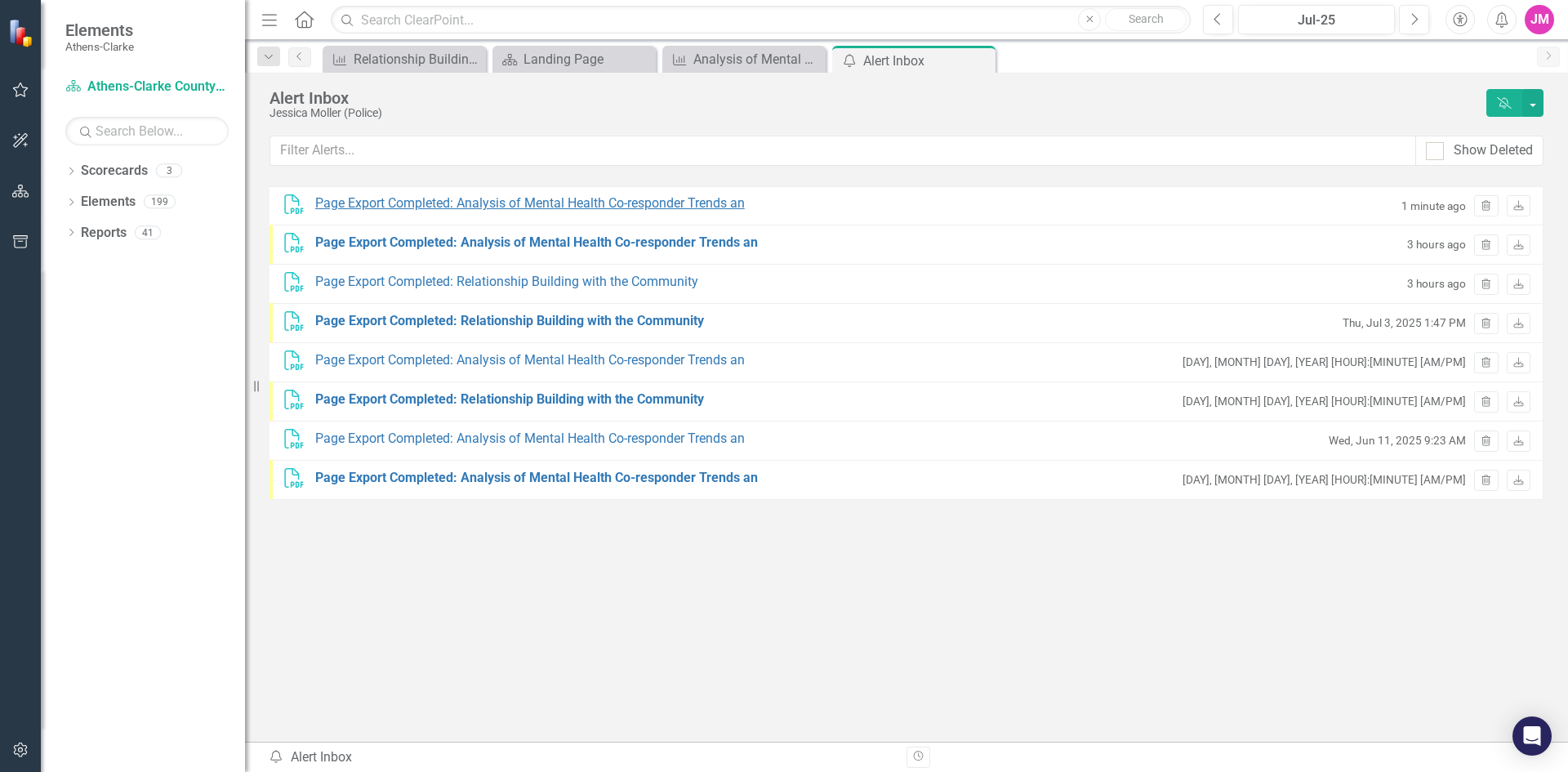 click on "Page Export Completed: Analysis of Mental Health Co-responder Trends an" at bounding box center [530, 203] 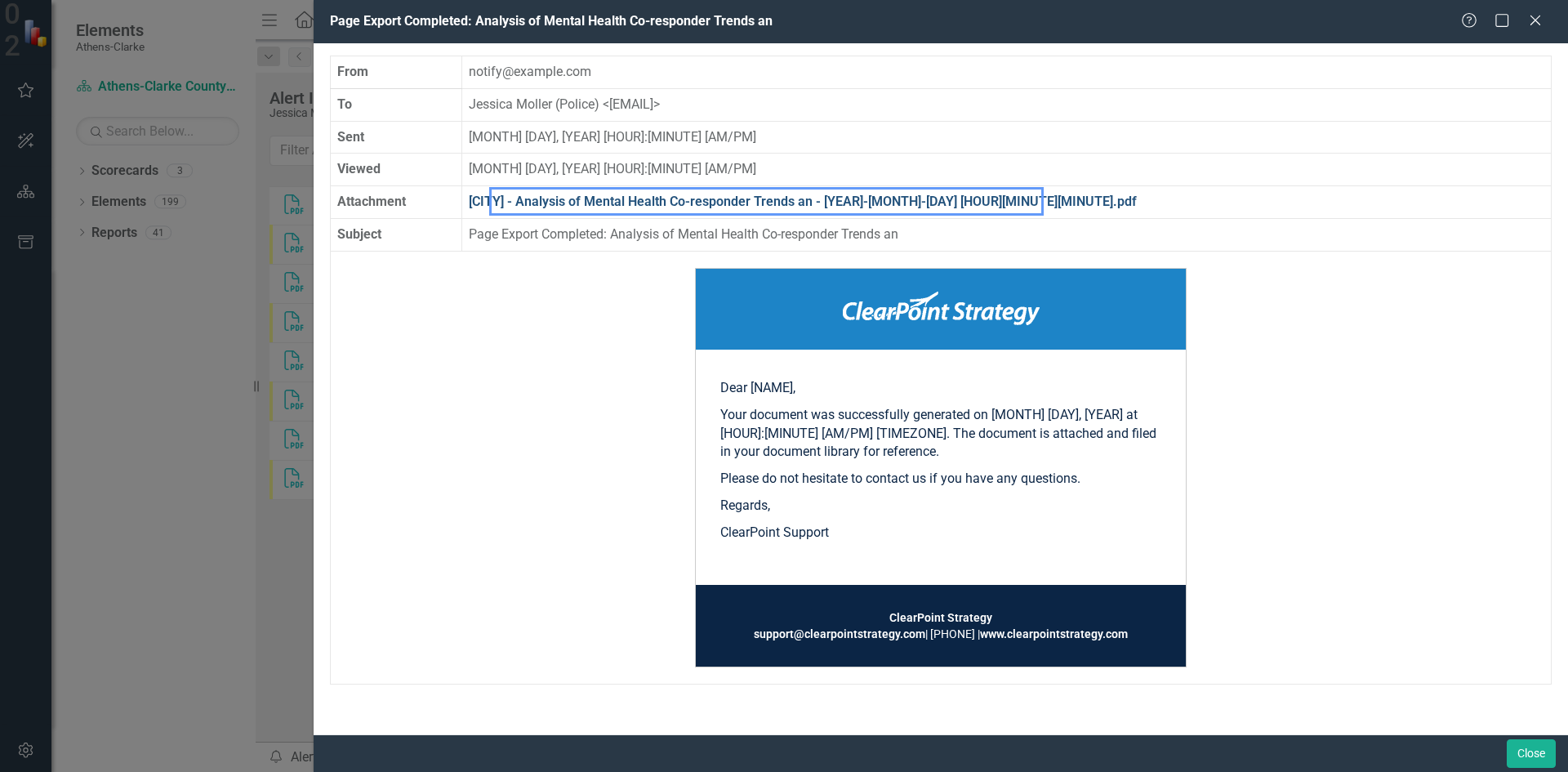 click on "[CITY] - Analysis of Mental Health Co-responder Trends an - [YEAR]-[MONTH]-[DAY] [HOUR][MINUTE][MINUTE].pdf" at bounding box center [803, 201] 